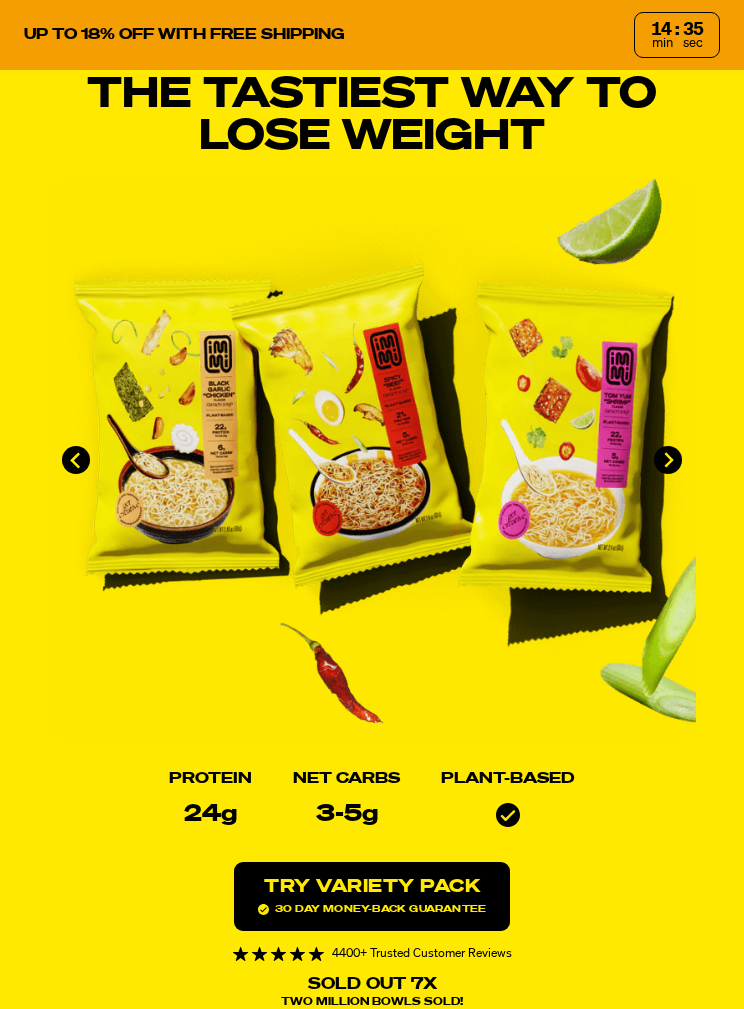 scroll, scrollTop: 0, scrollLeft: 0, axis: both 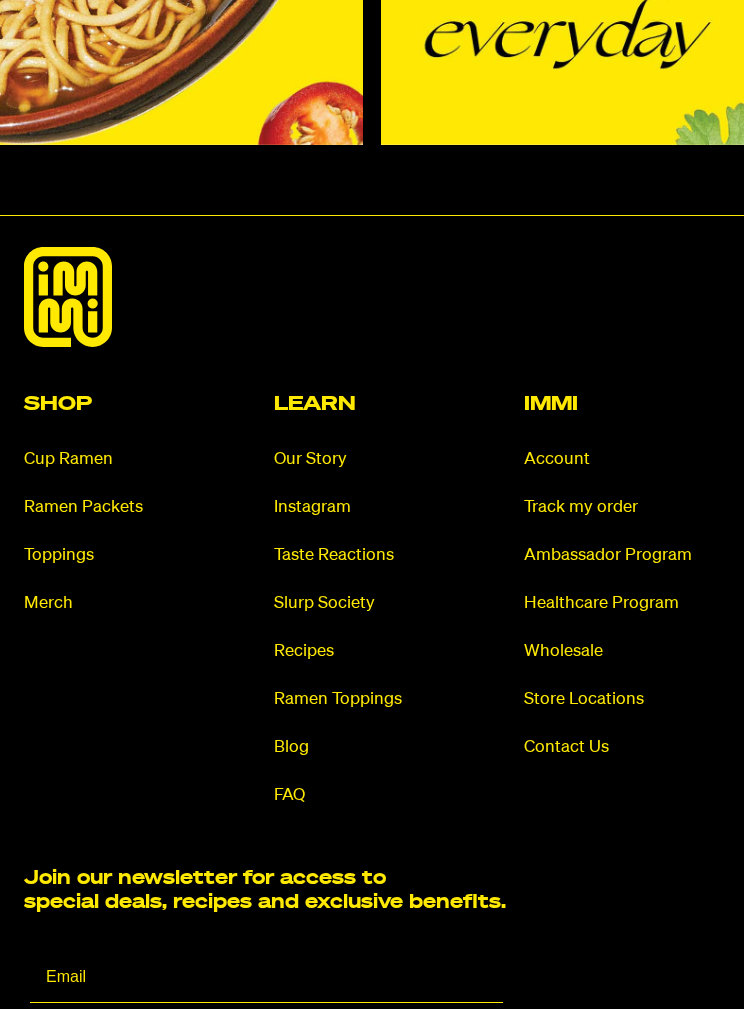 click on "Cup Ramen" at bounding box center (122, 459) 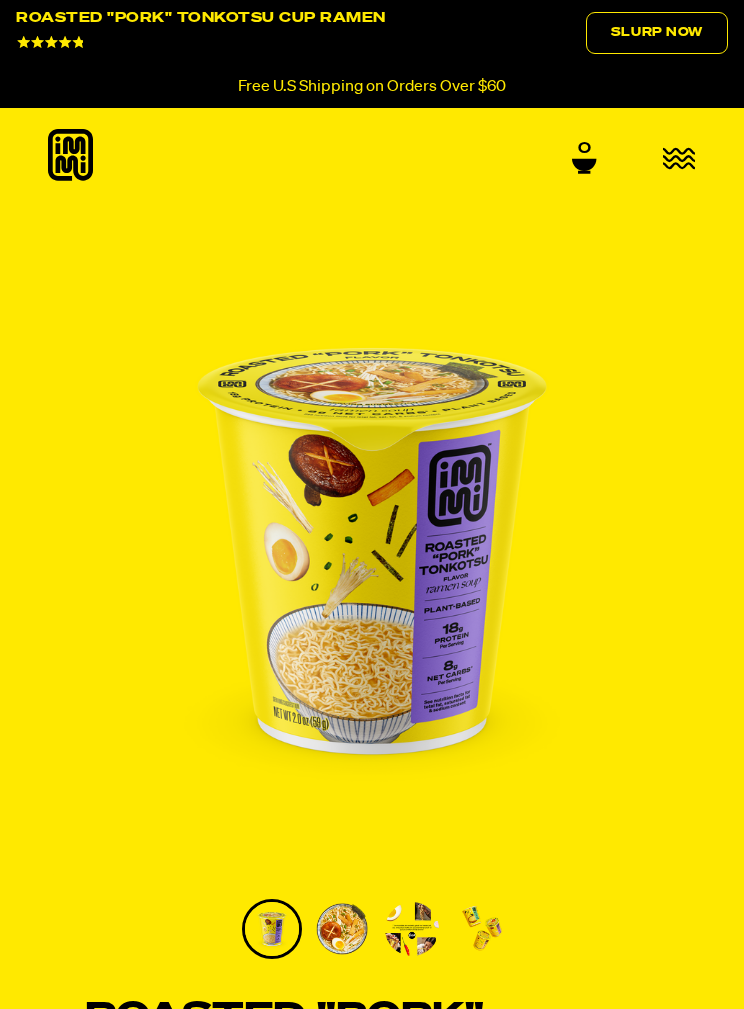 scroll, scrollTop: 0, scrollLeft: 0, axis: both 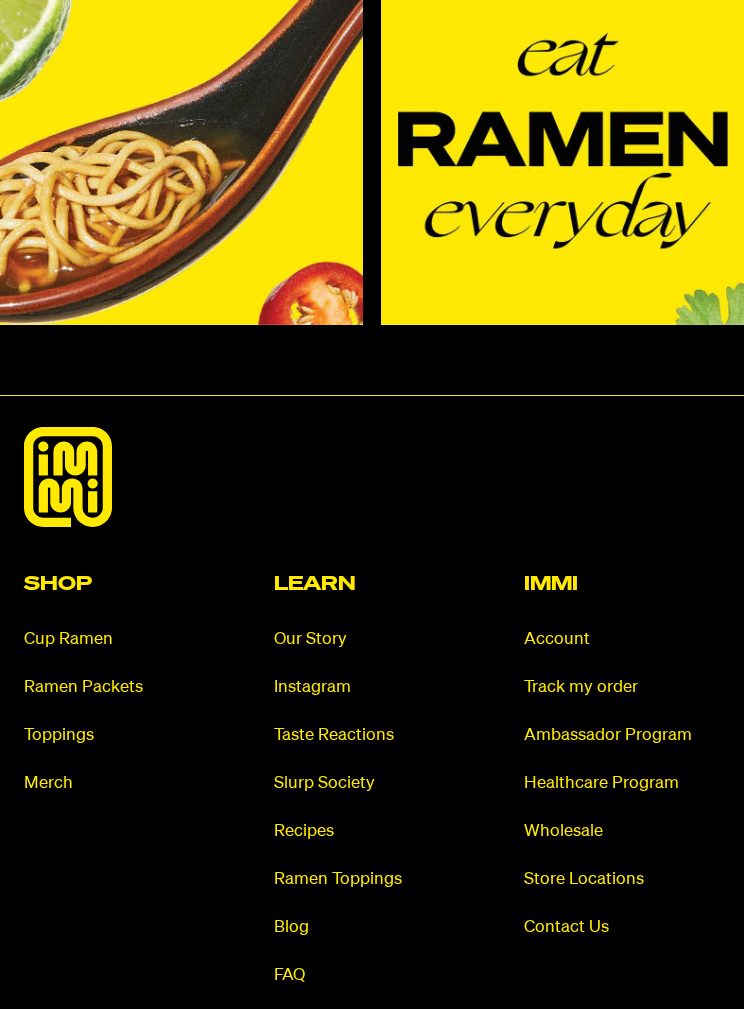 click on "Ramen Packets" at bounding box center (122, 687) 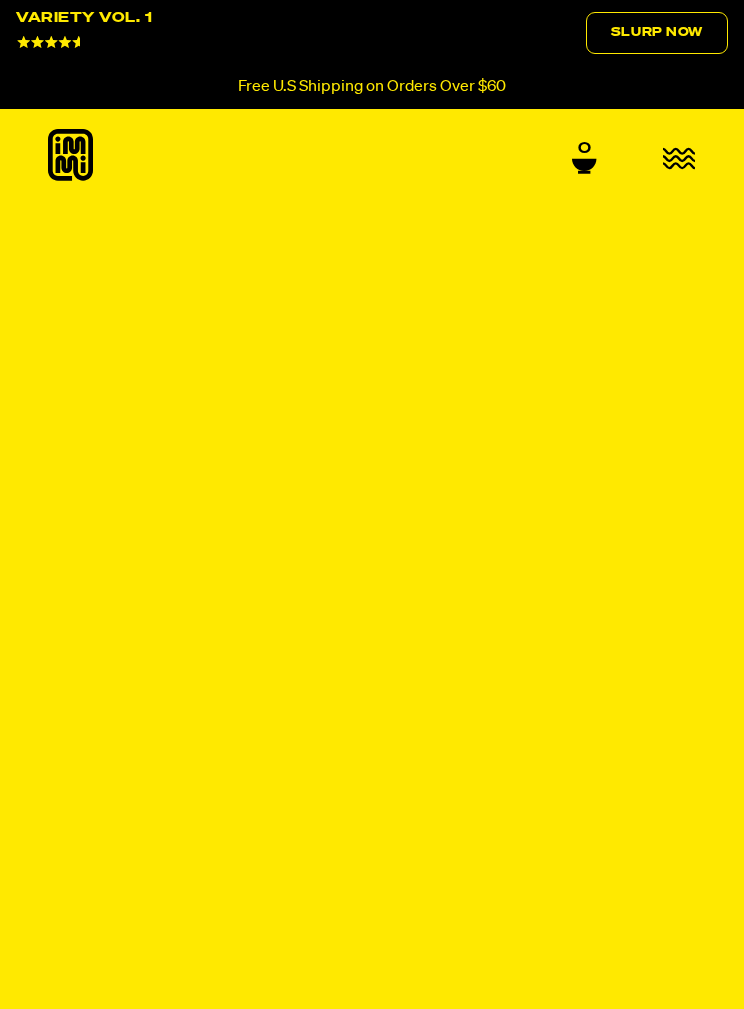 scroll, scrollTop: 0, scrollLeft: 0, axis: both 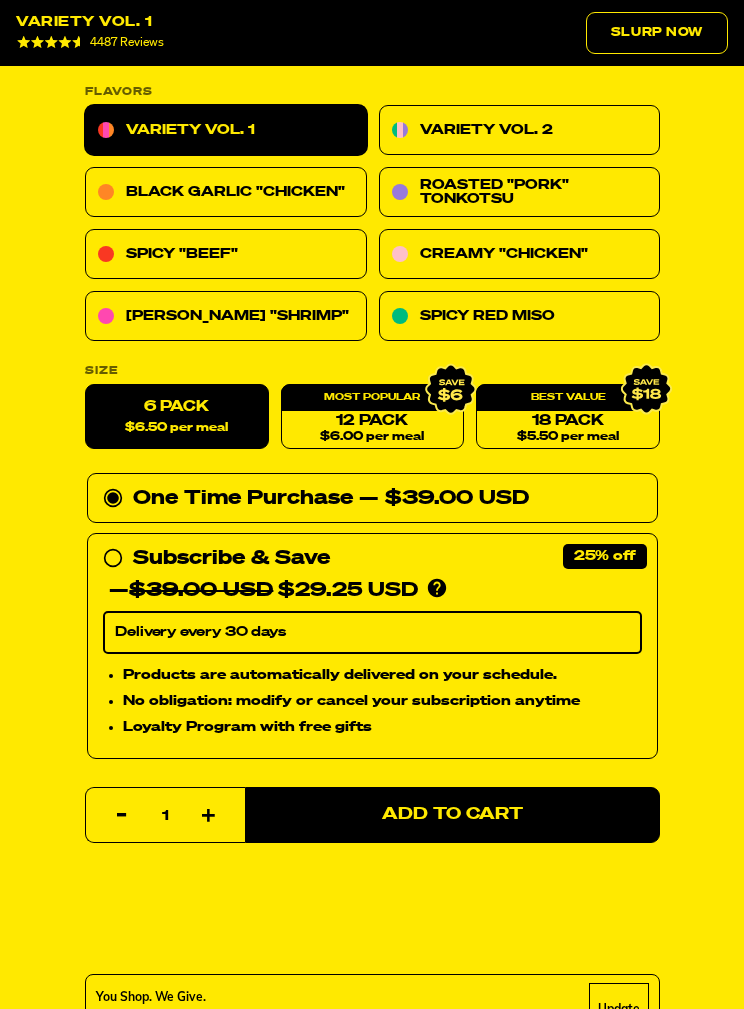 click on "Variety Vol. 2" at bounding box center [519, 130] 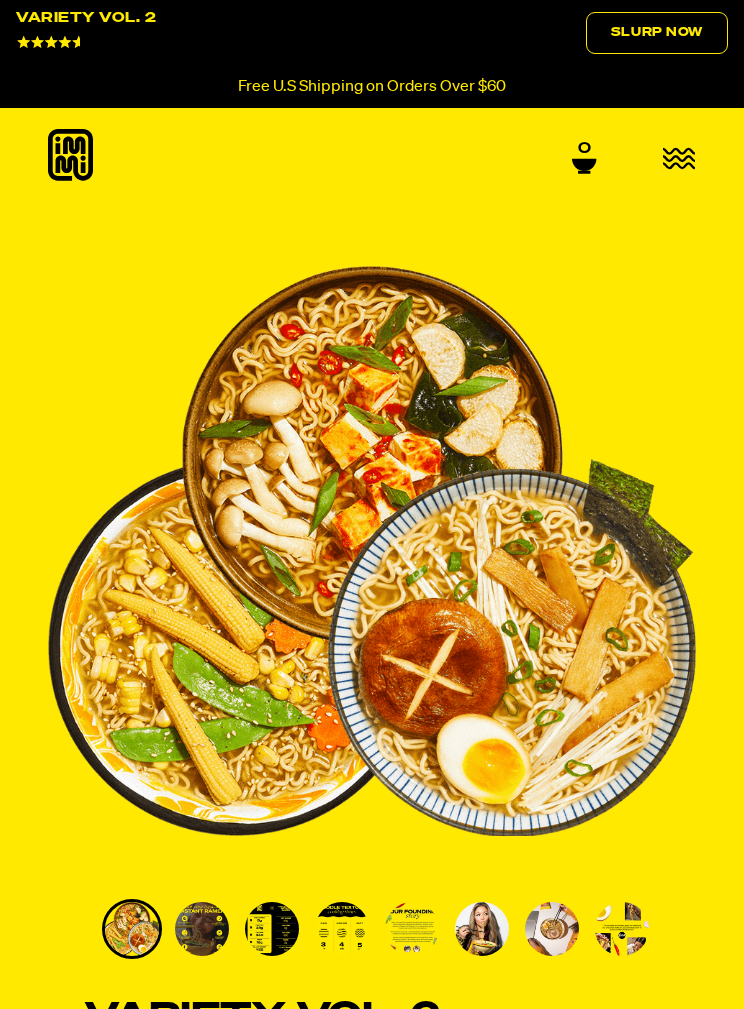scroll, scrollTop: 0, scrollLeft: 0, axis: both 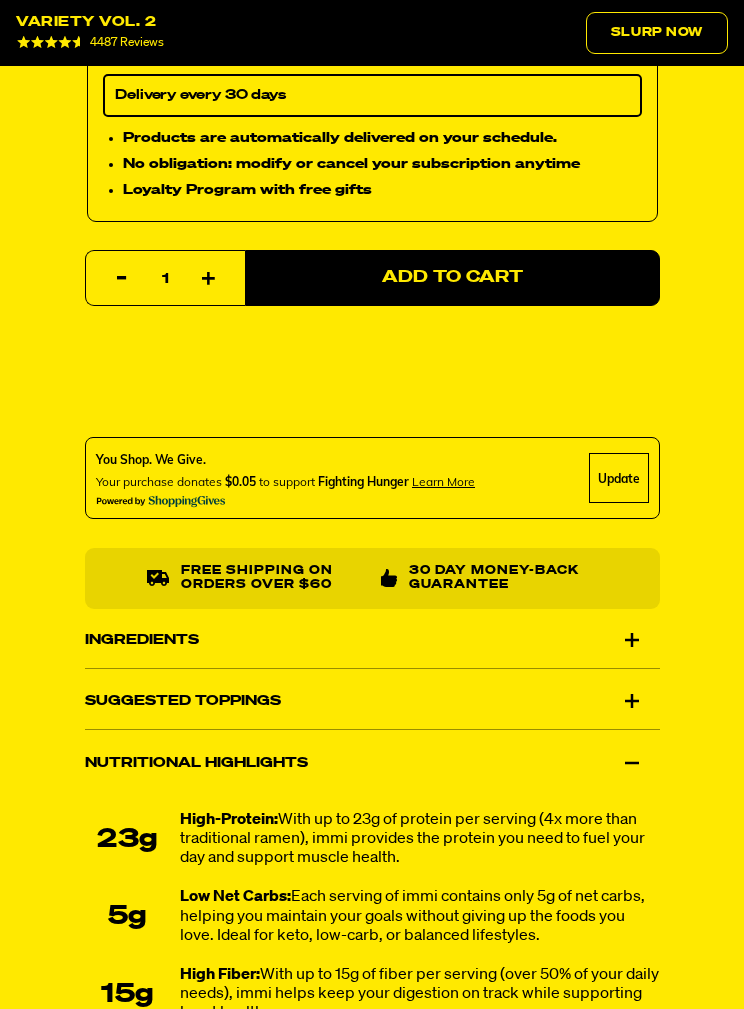 click on "Add to Cart" at bounding box center [452, 277] 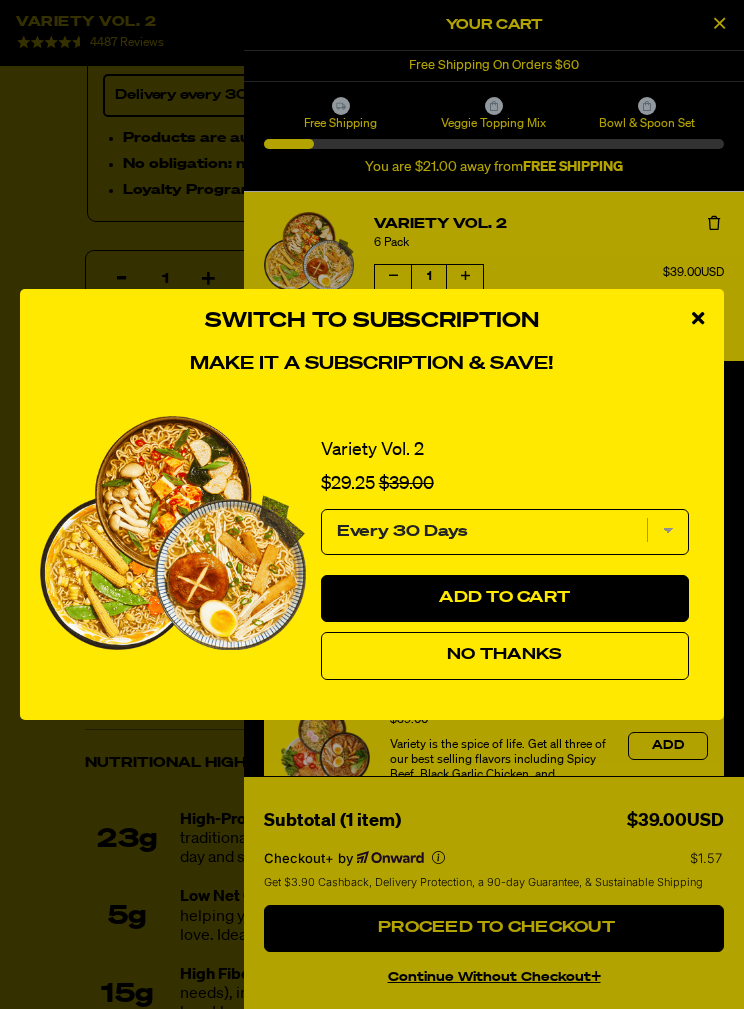 click on "No Thanks" at bounding box center (505, 656) 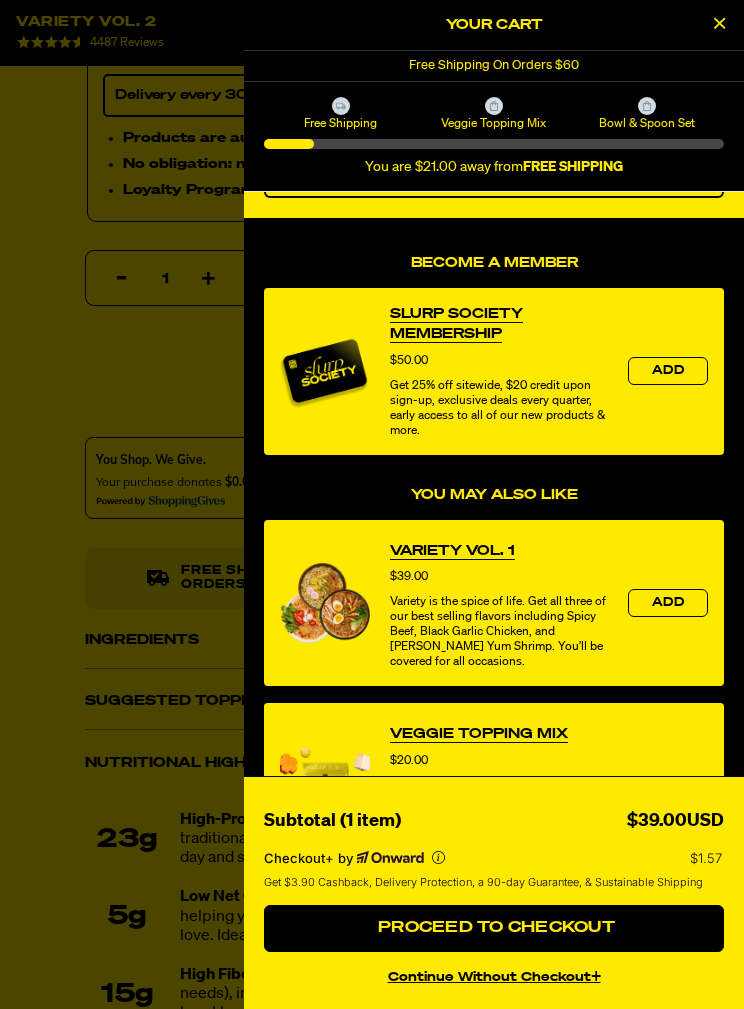 scroll, scrollTop: 145, scrollLeft: 0, axis: vertical 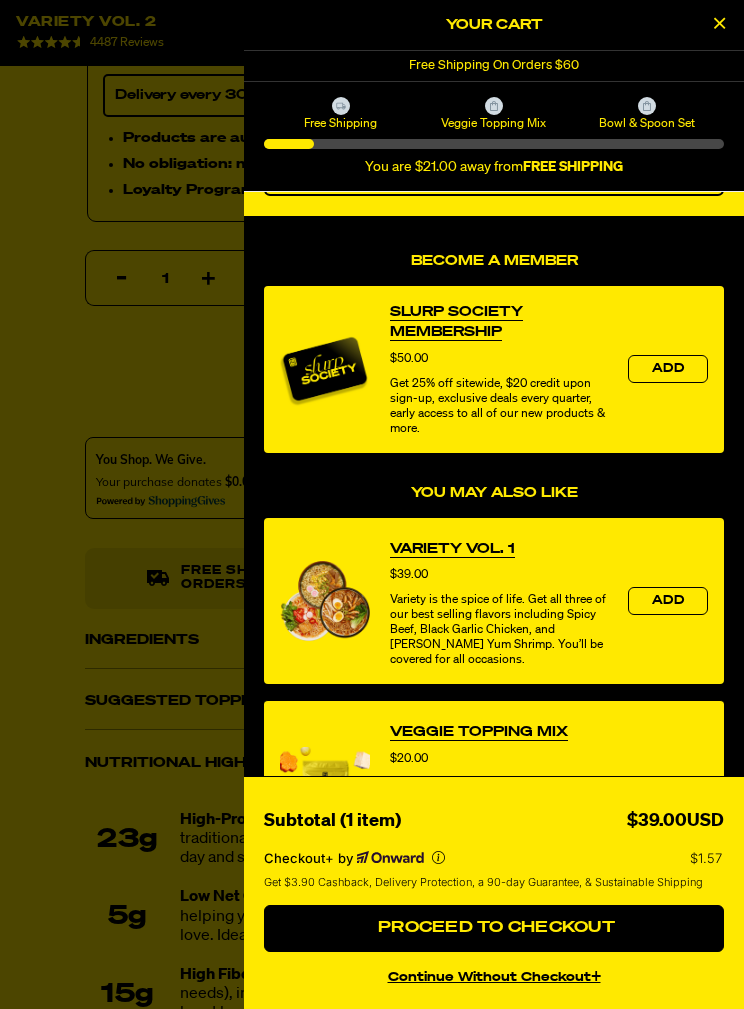 click at bounding box center [372, 504] 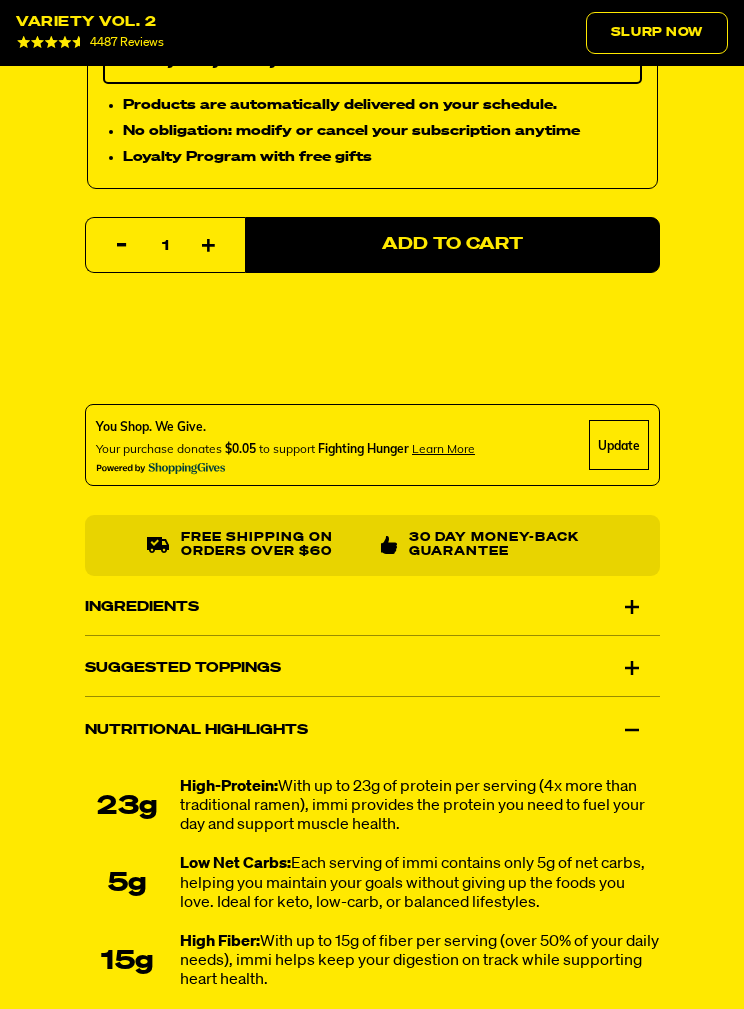 scroll, scrollTop: 1720, scrollLeft: 0, axis: vertical 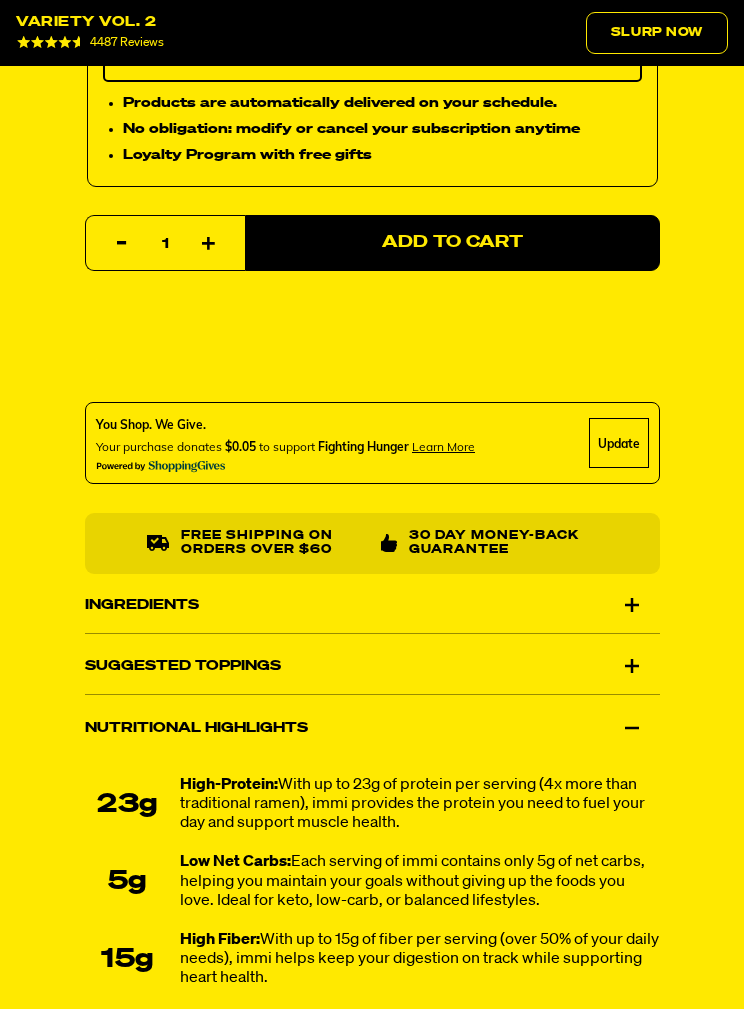 click on "Suggested Toppings" at bounding box center (372, 666) 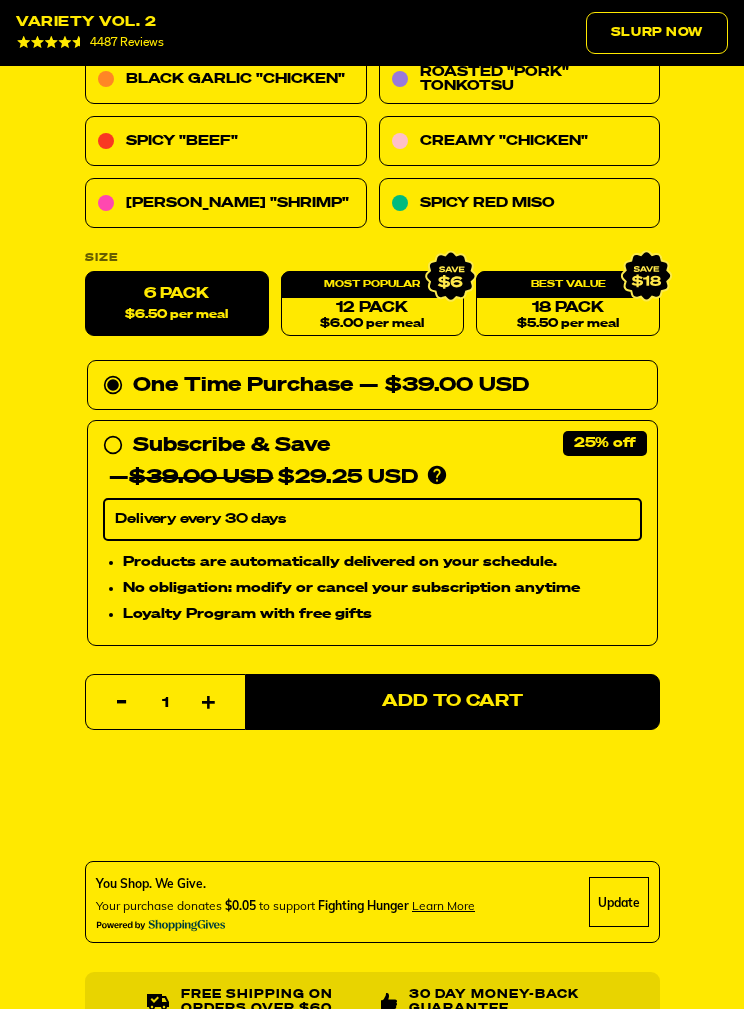 scroll, scrollTop: 1244, scrollLeft: 0, axis: vertical 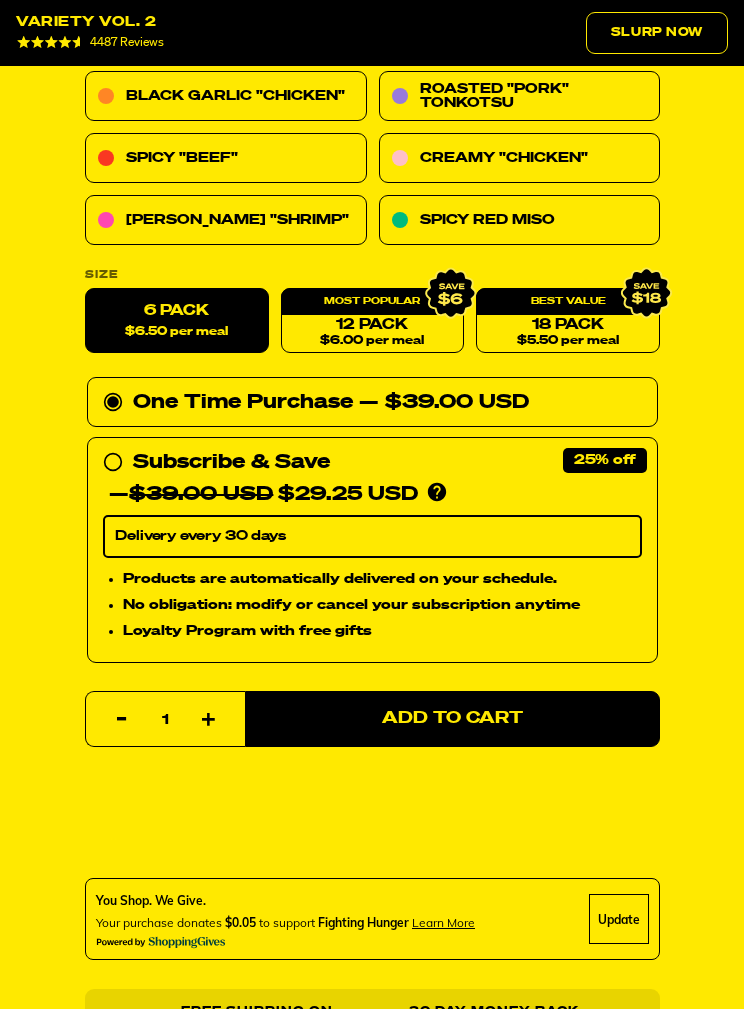 click on "Slurp Now" at bounding box center [657, 33] 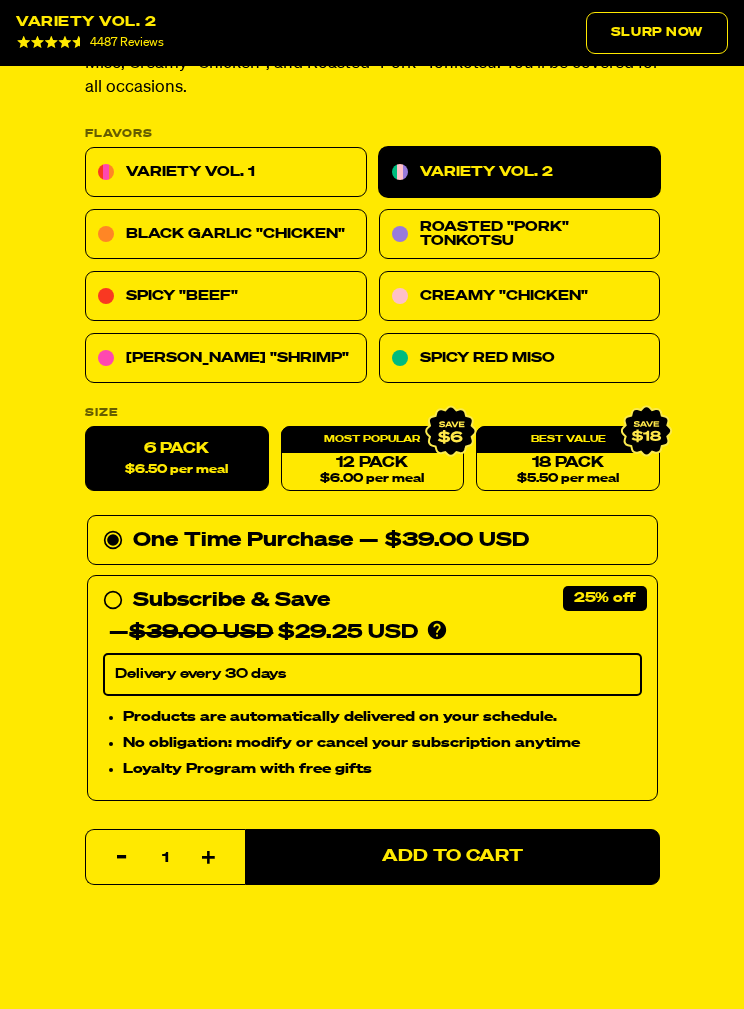 scroll, scrollTop: 1104, scrollLeft: 0, axis: vertical 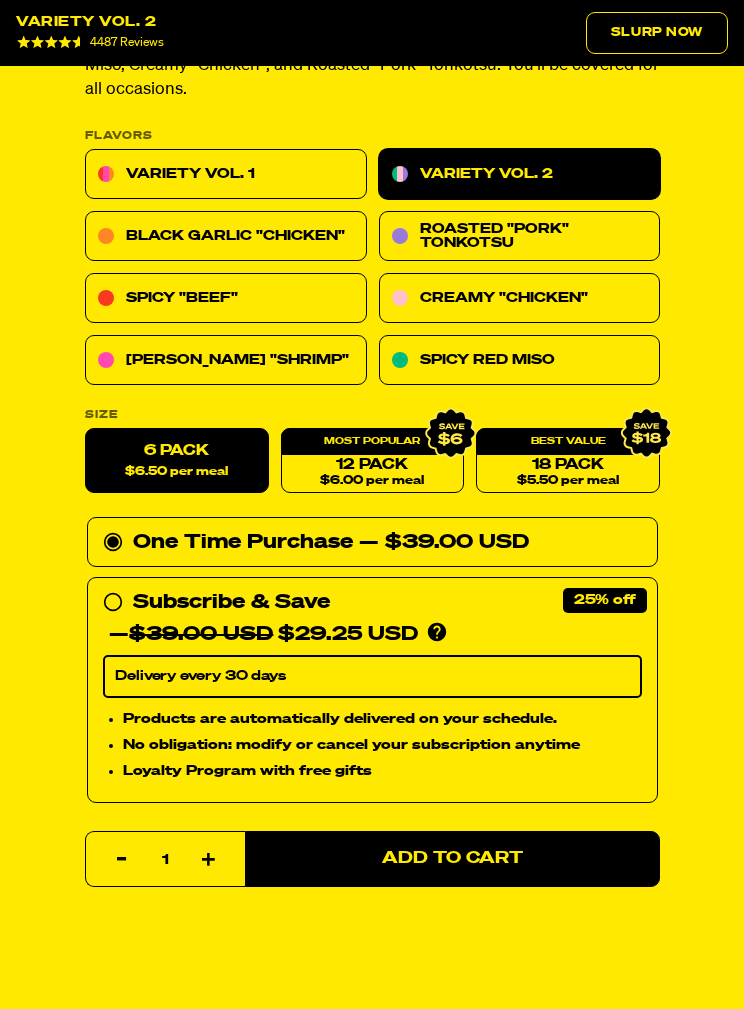 click on "Variety Vol. 2" at bounding box center [519, 174] 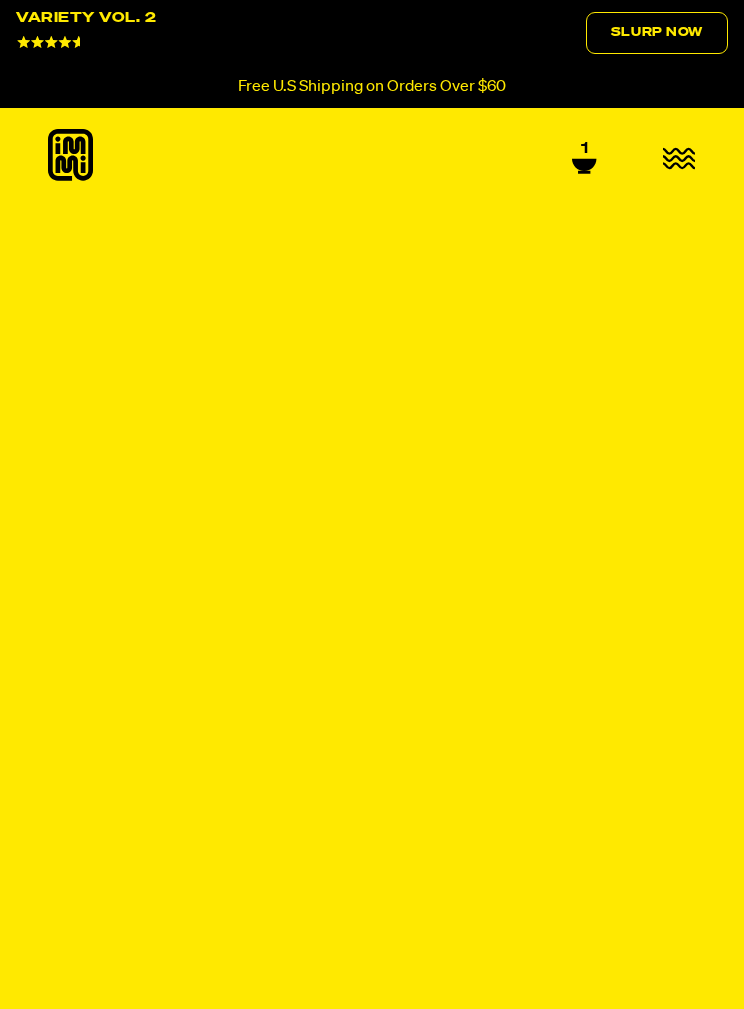 scroll, scrollTop: 0, scrollLeft: 0, axis: both 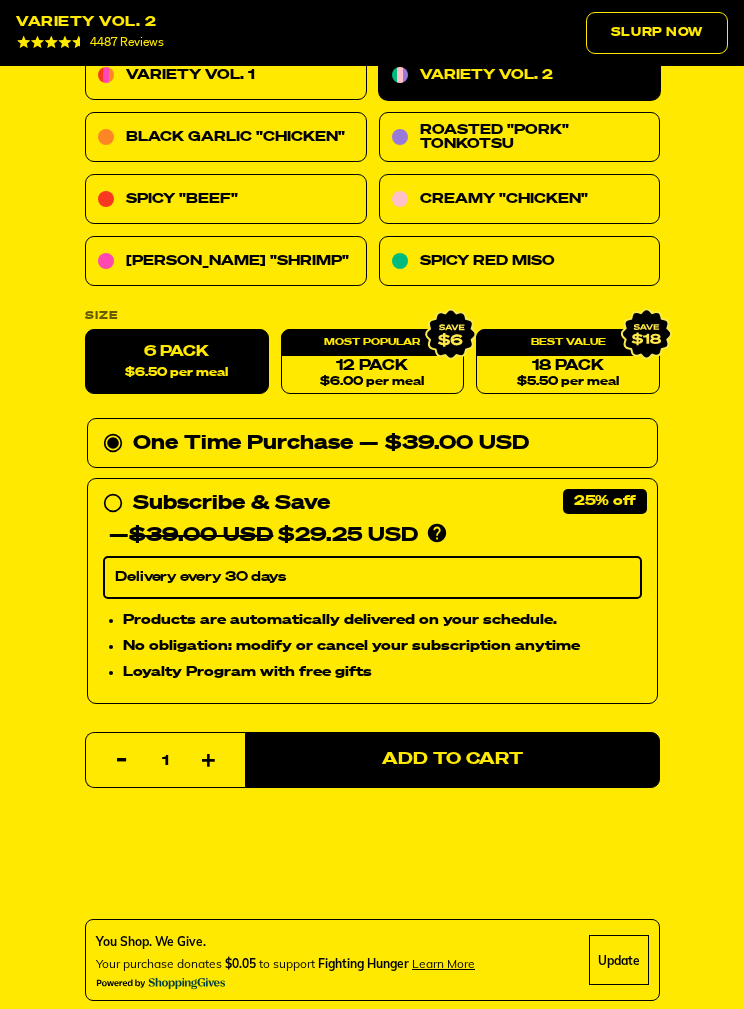 click on "Add to Cart" at bounding box center [452, 759] 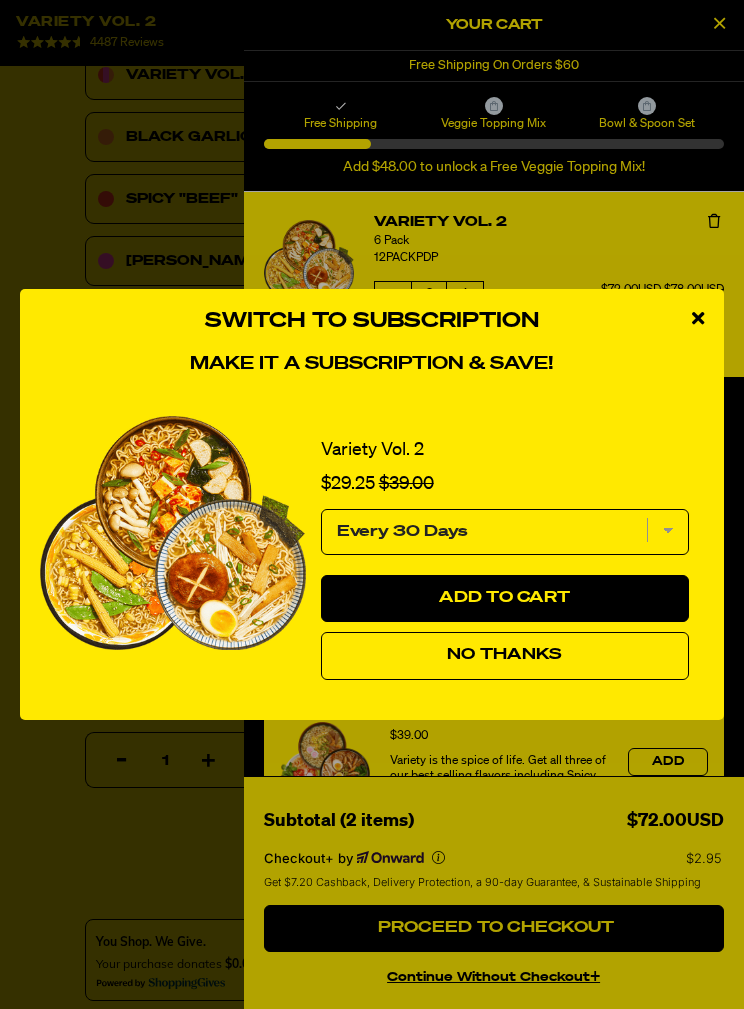 click on "No Thanks" at bounding box center (505, 656) 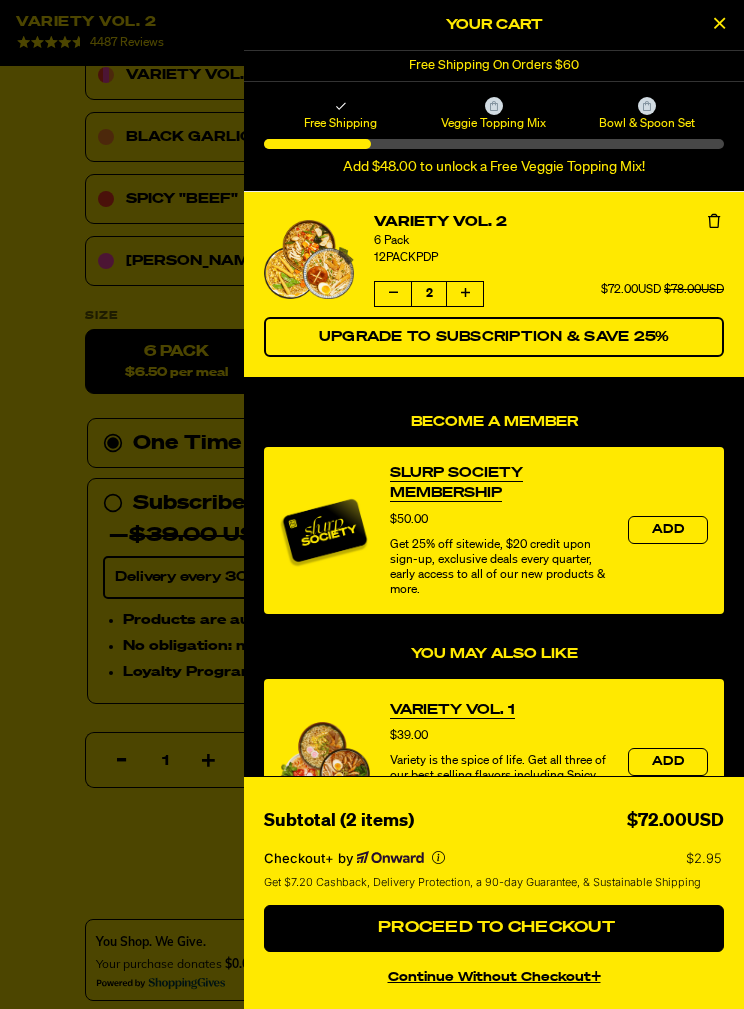 click at bounding box center (719, 25) 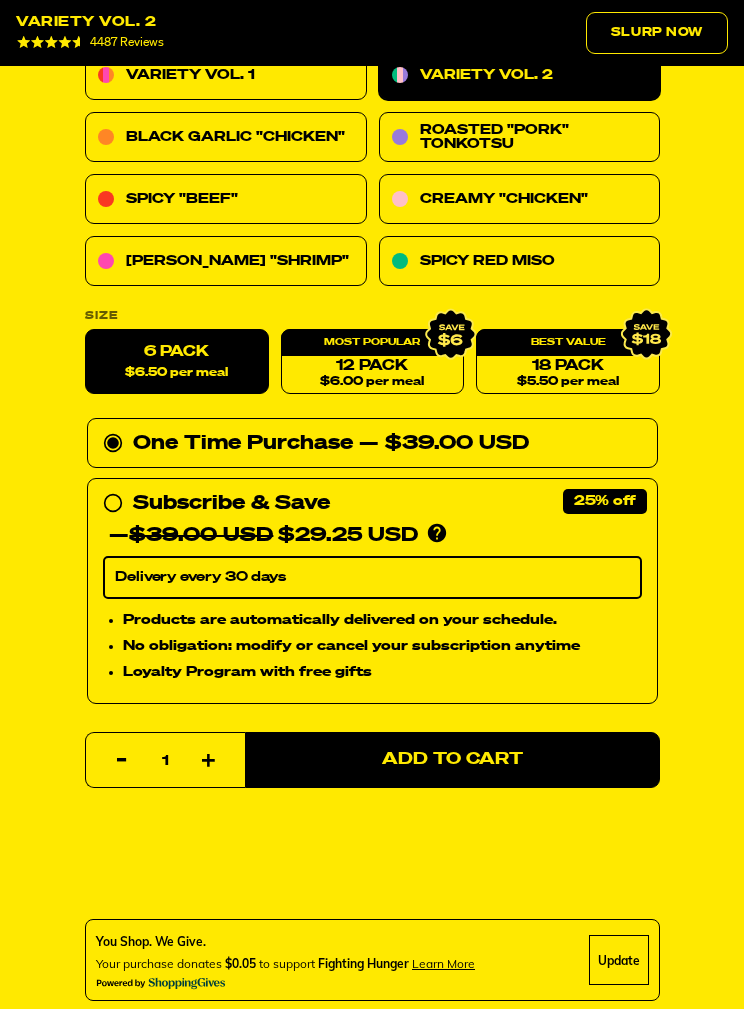 click on "Reduce item quantity by one" at bounding box center [122, 761] 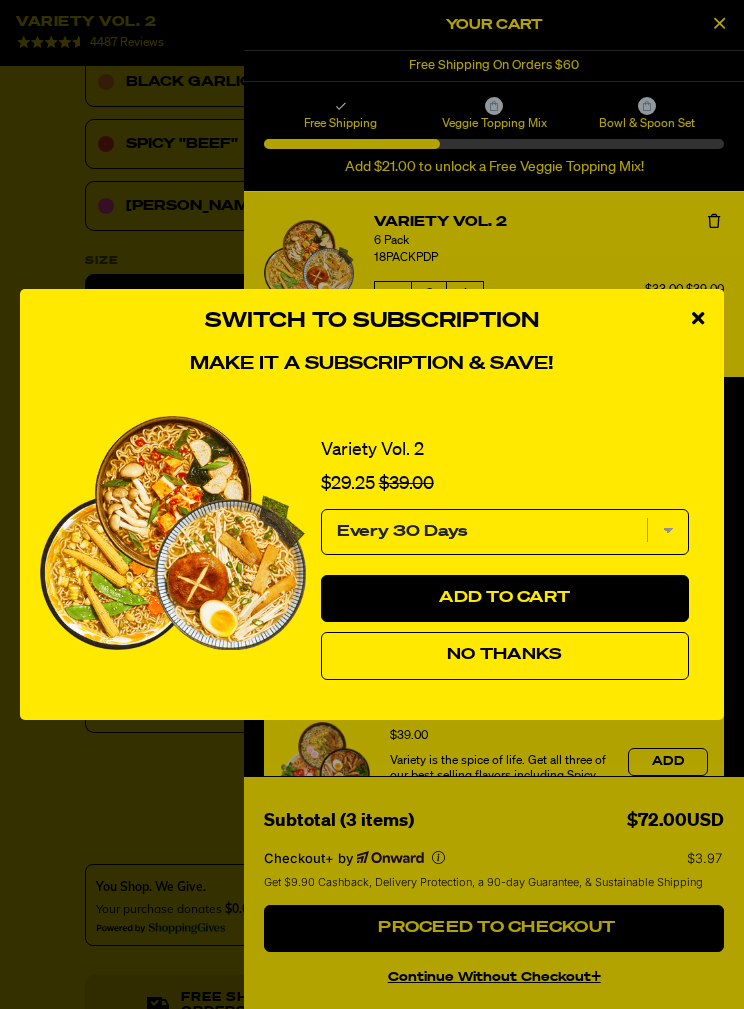scroll, scrollTop: 1256, scrollLeft: 0, axis: vertical 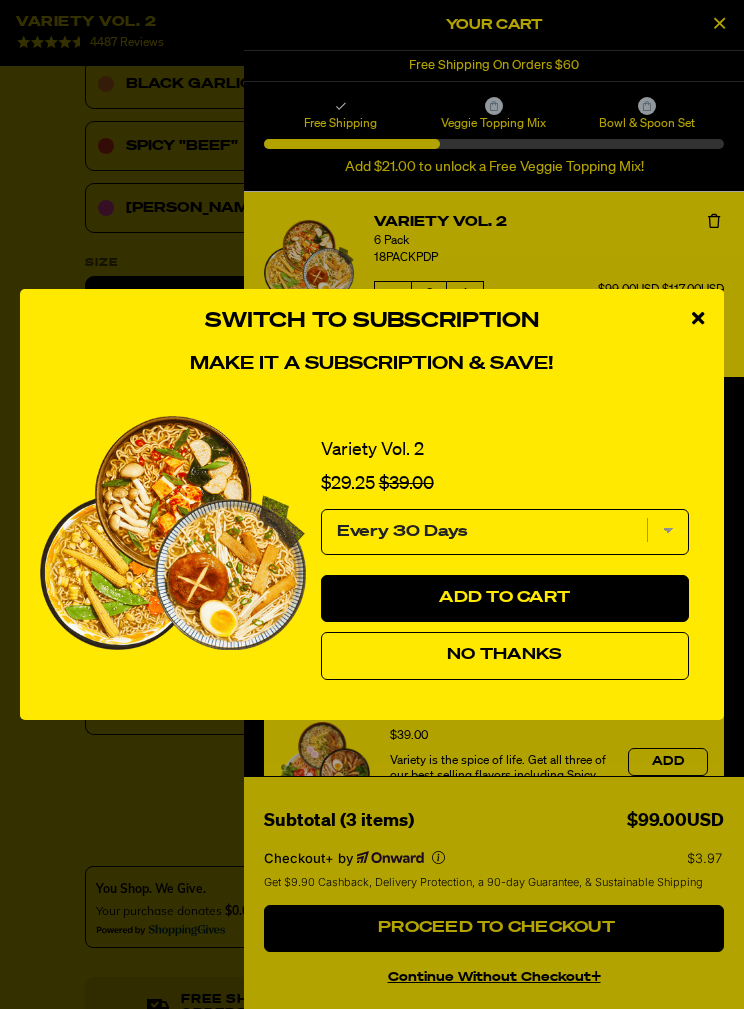 click on "No Thanks" at bounding box center [505, 656] 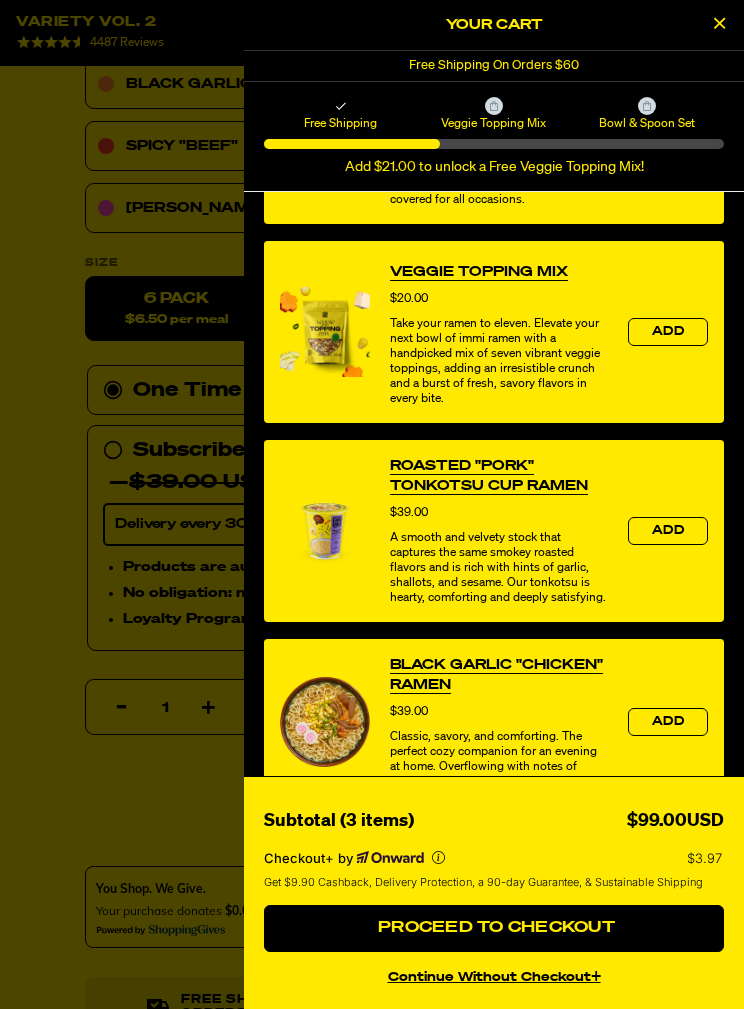 scroll, scrollTop: 619, scrollLeft: 0, axis: vertical 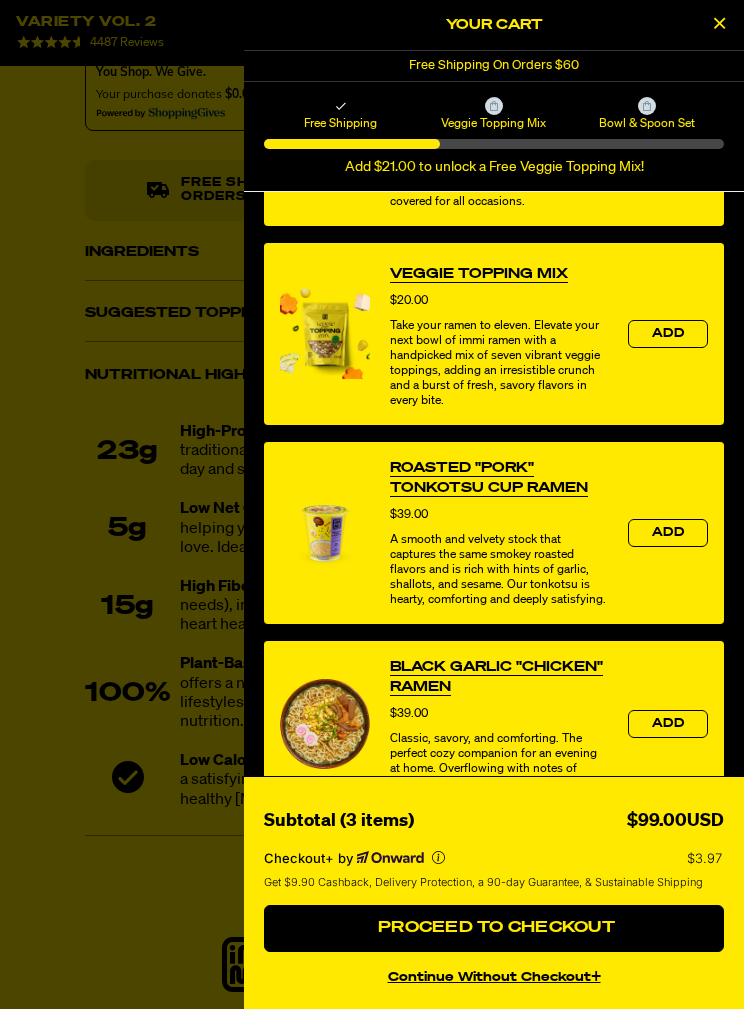 click on "Subtotal (3 items)" at bounding box center [339, 821] 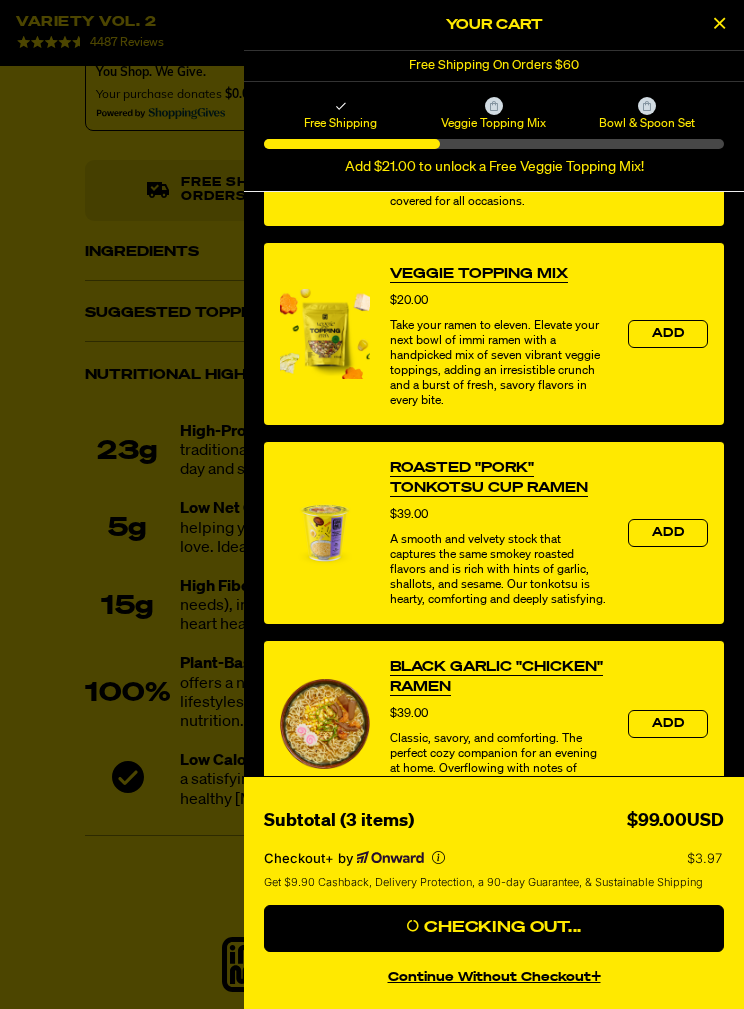 scroll, scrollTop: 2153, scrollLeft: 0, axis: vertical 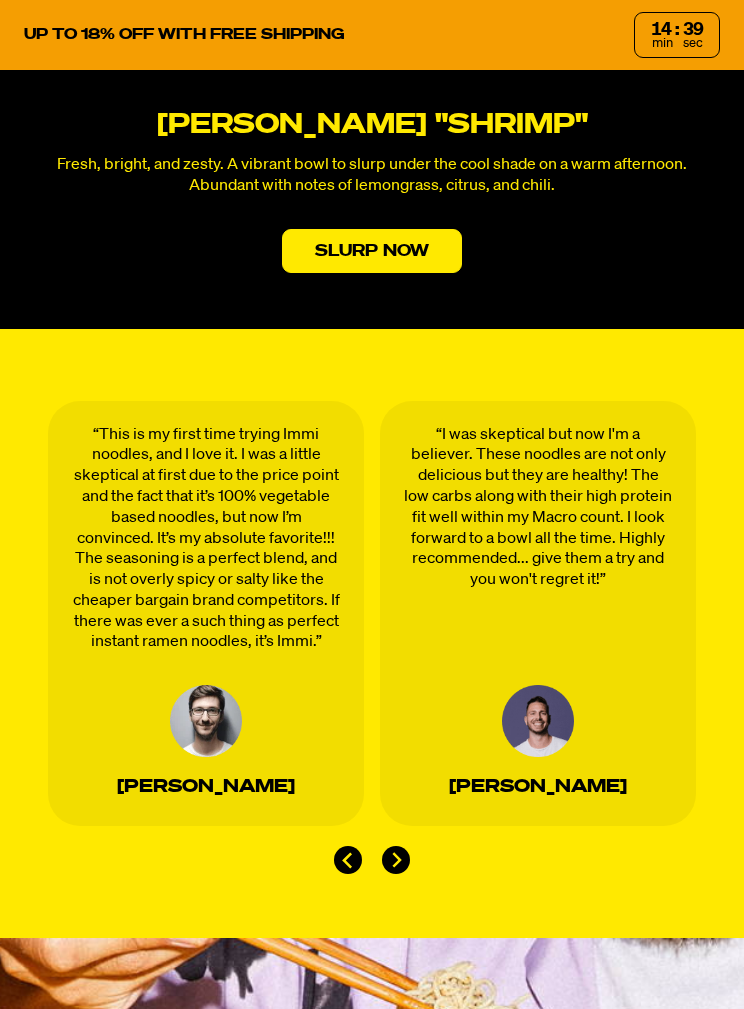 click on "Slurp Now" at bounding box center [372, 251] 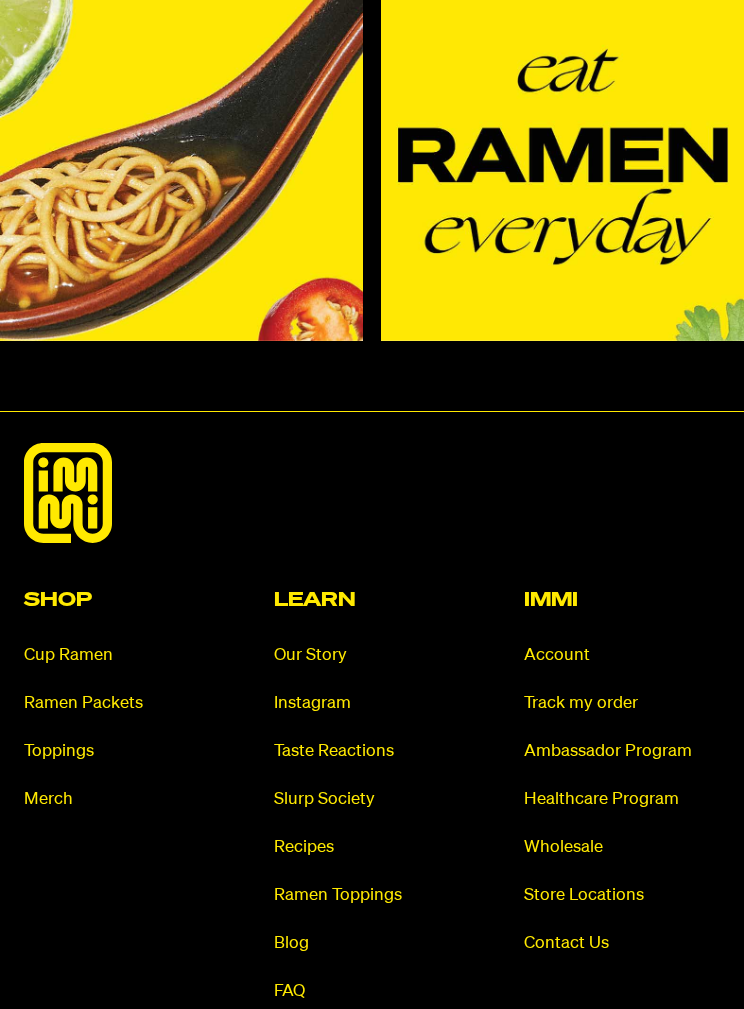scroll, scrollTop: 12847, scrollLeft: 0, axis: vertical 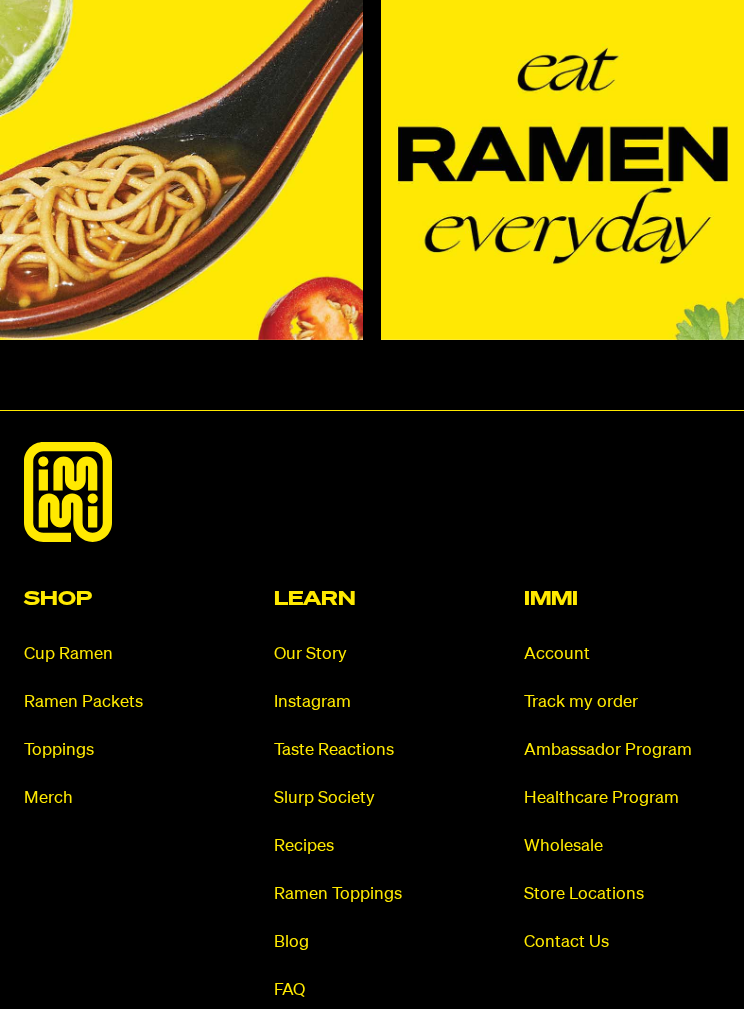click on "Ramen Packets" at bounding box center [122, 702] 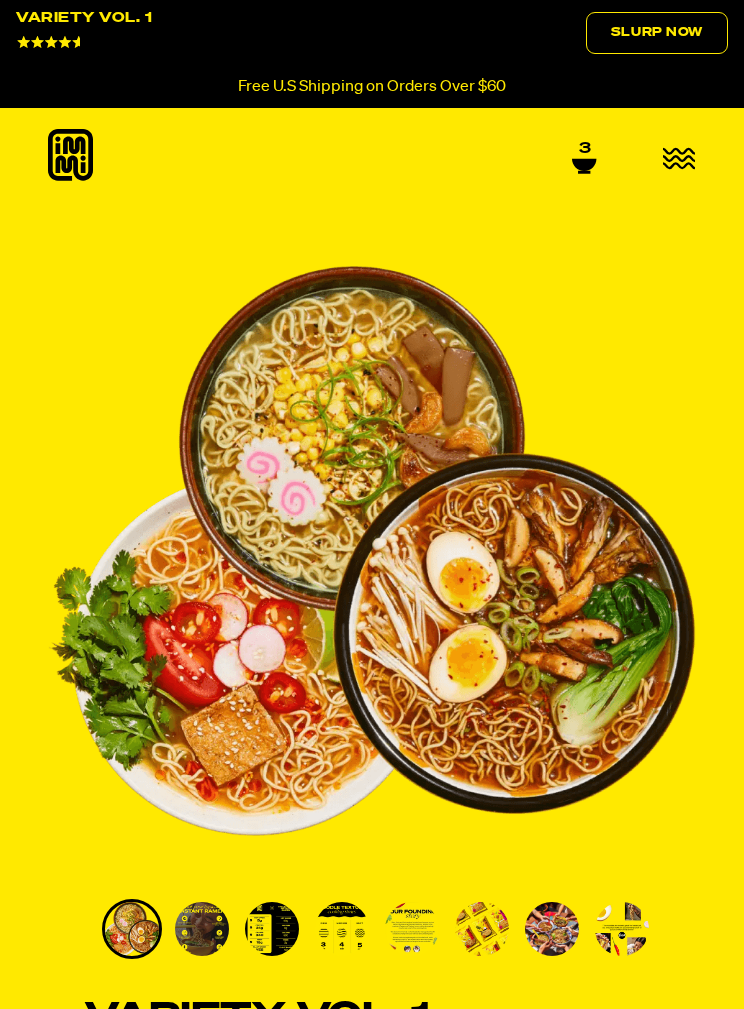 scroll, scrollTop: 0, scrollLeft: 0, axis: both 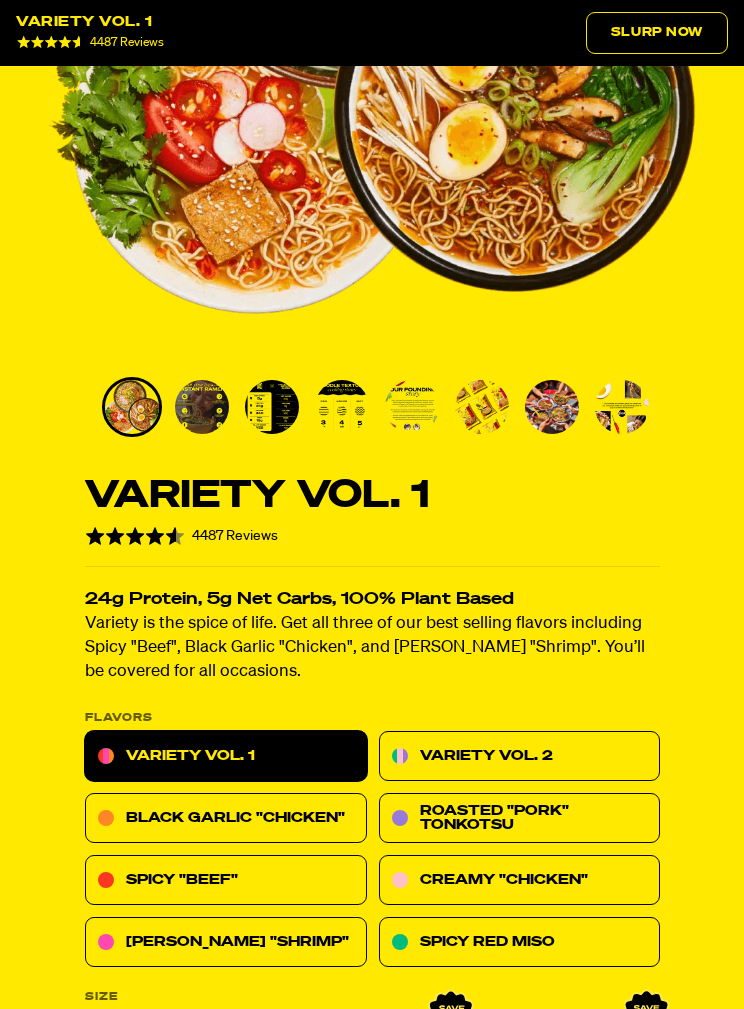 click on "Variety Vol. 2" at bounding box center [519, 756] 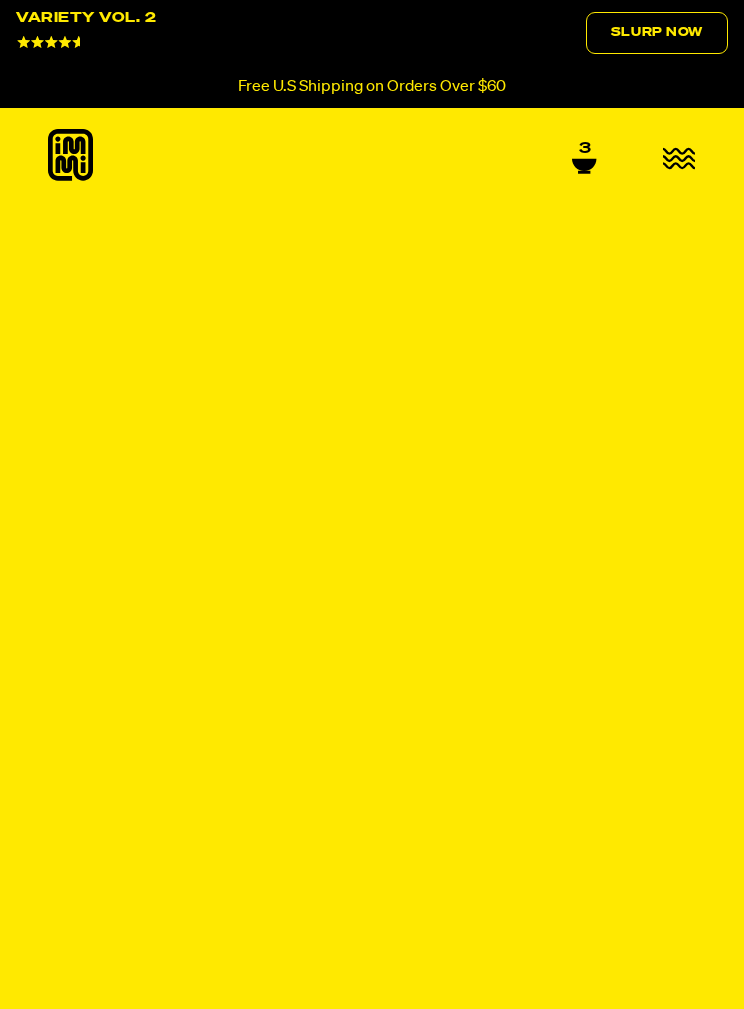 scroll, scrollTop: 0, scrollLeft: 0, axis: both 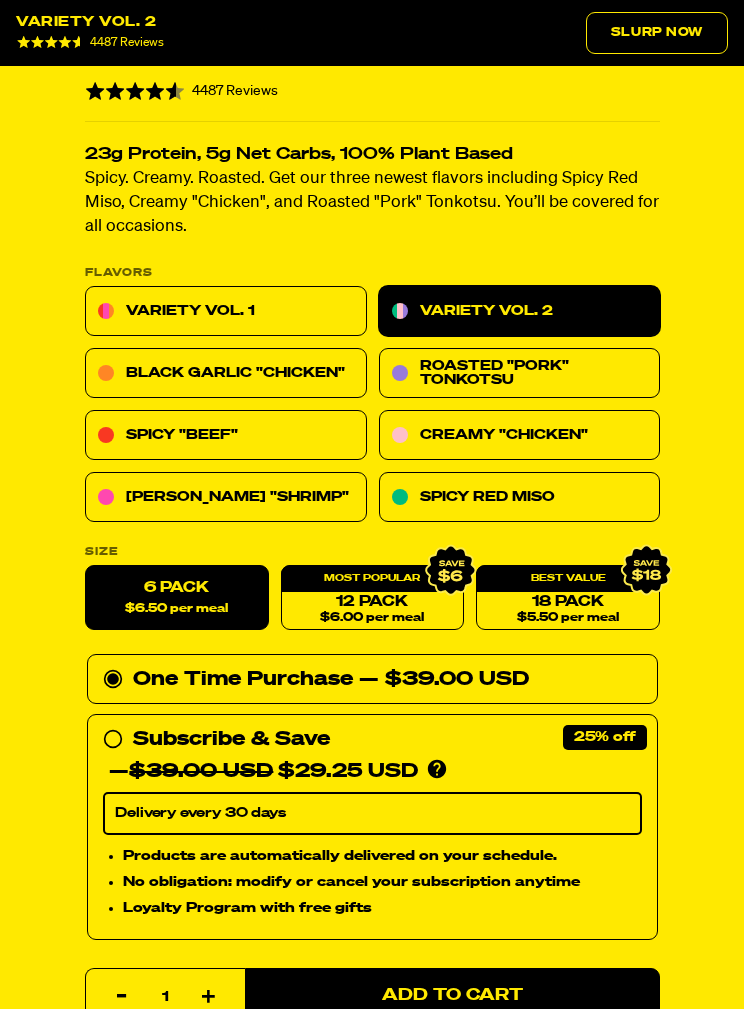 click on "— $39.00 USD" at bounding box center [444, 679] 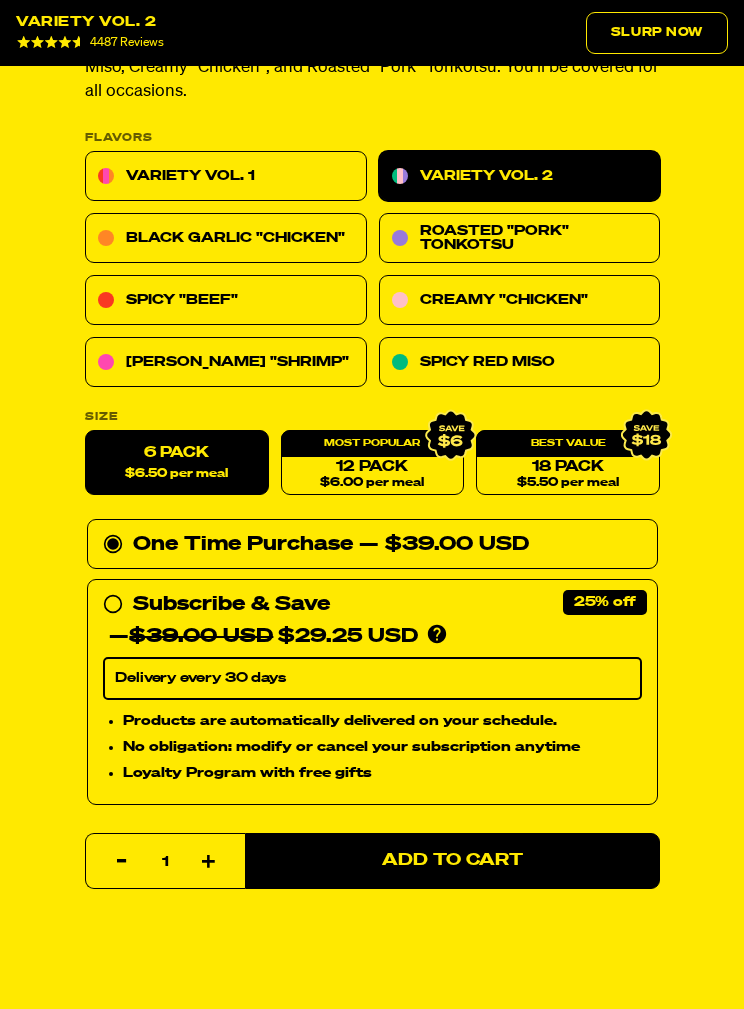 scroll, scrollTop: 1103, scrollLeft: 0, axis: vertical 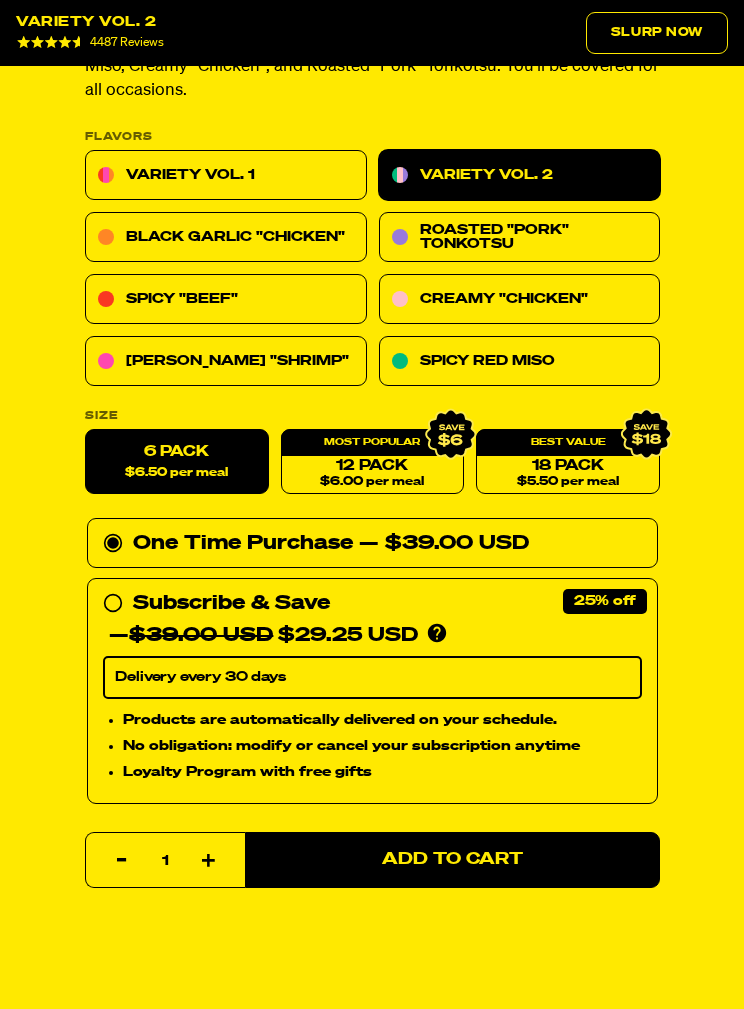 click on "Add to Cart" at bounding box center (452, 860) 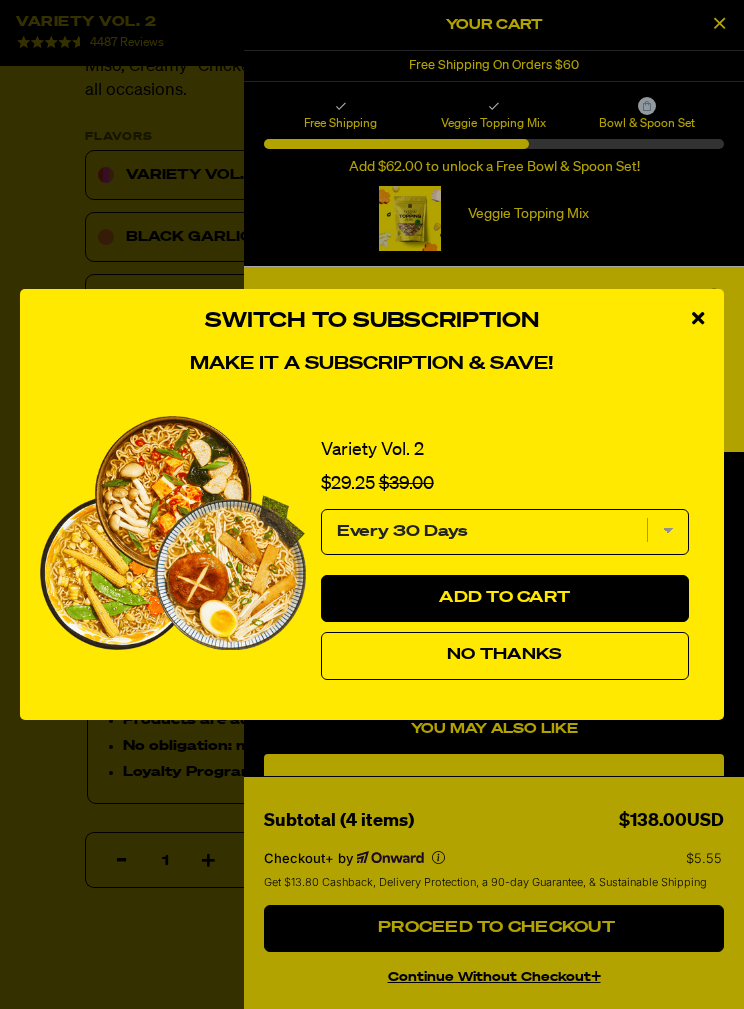 click on "No Thanks" at bounding box center [505, 656] 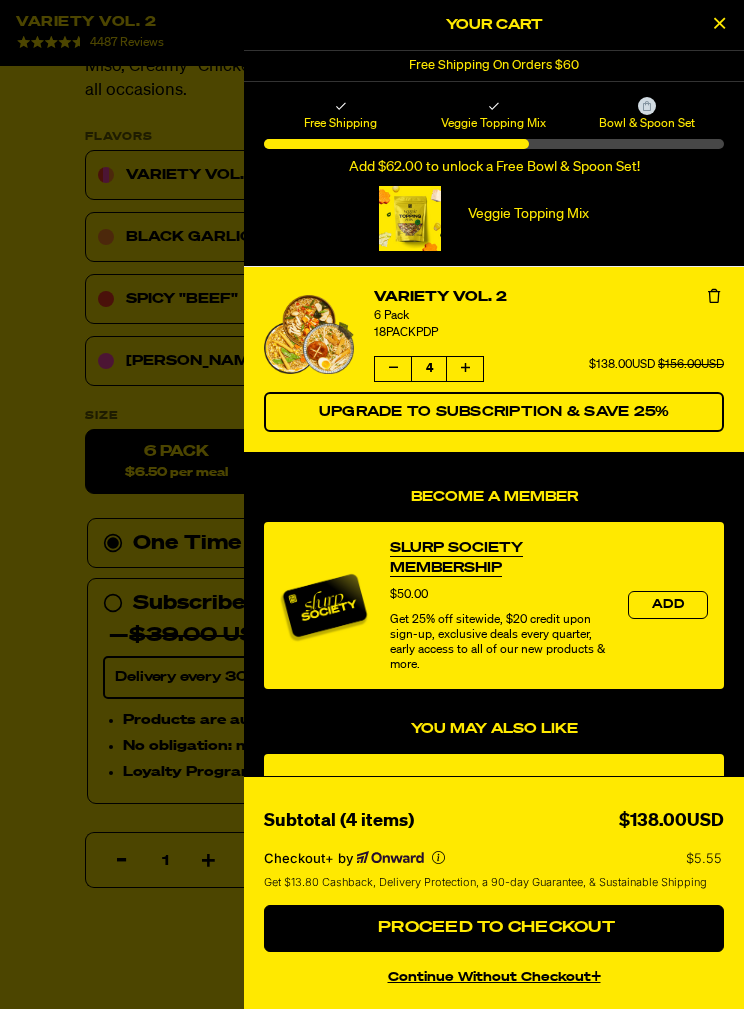 click at bounding box center (393, 369) 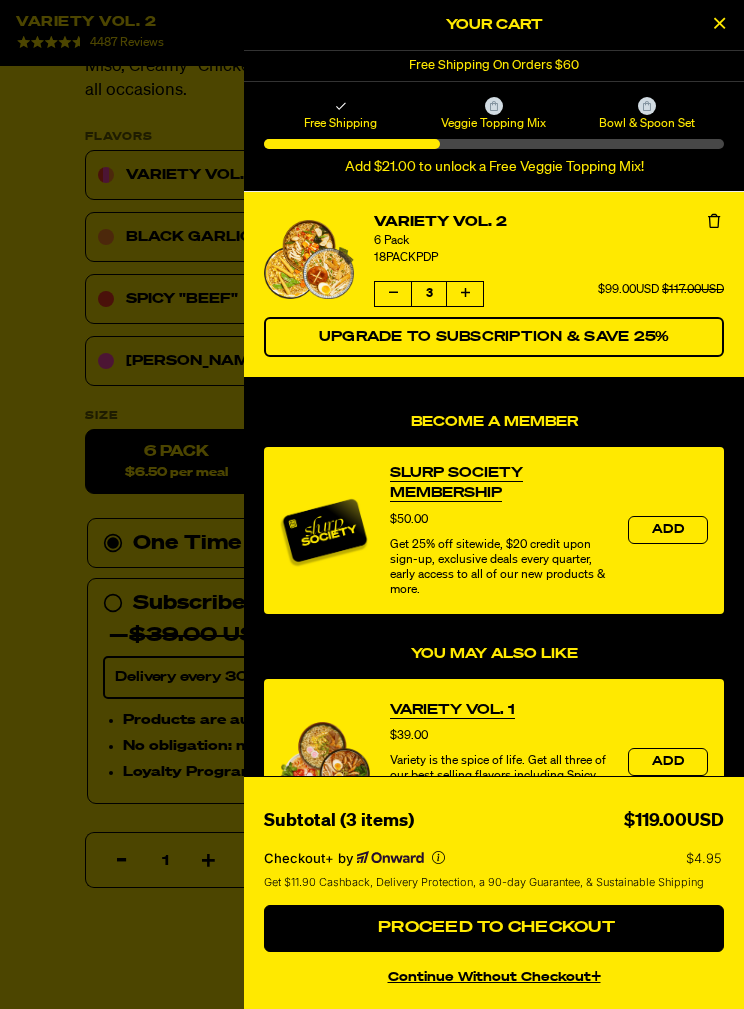 click at bounding box center (393, 294) 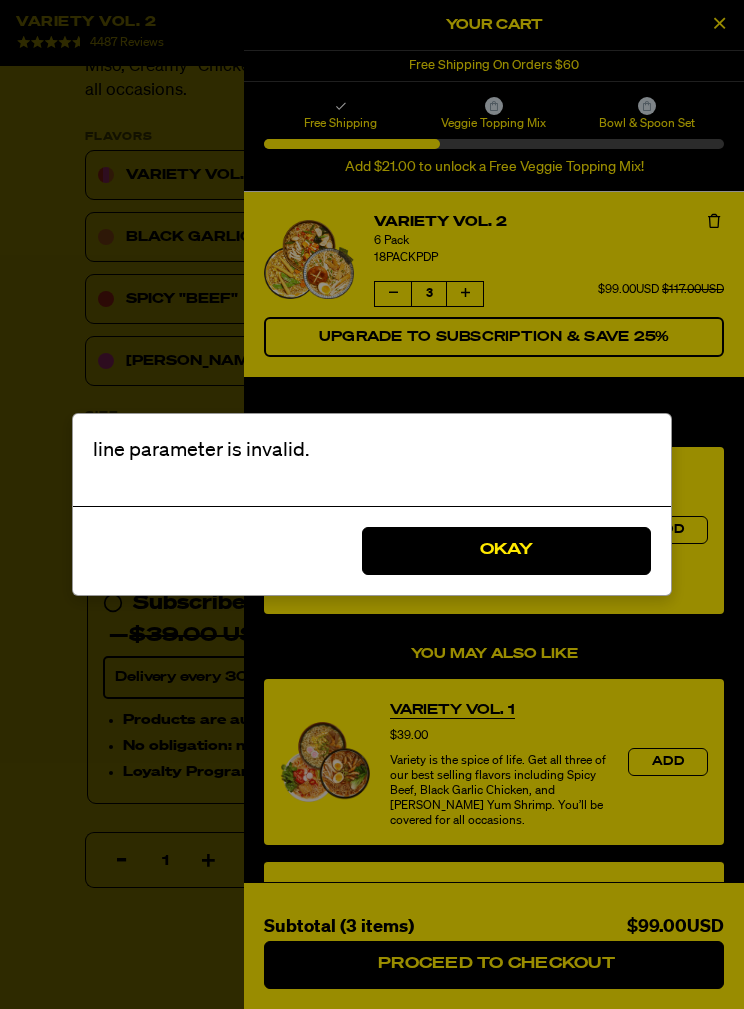 click on "line parameter is invalid.     Okay" at bounding box center (372, 504) 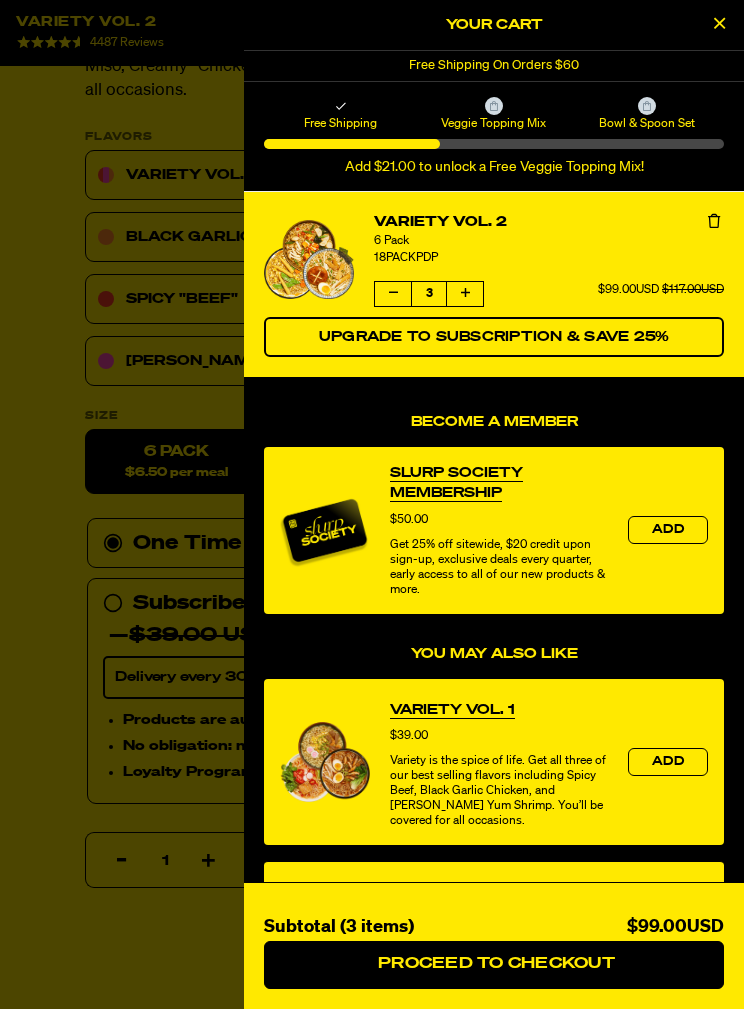 click at bounding box center (393, 293) 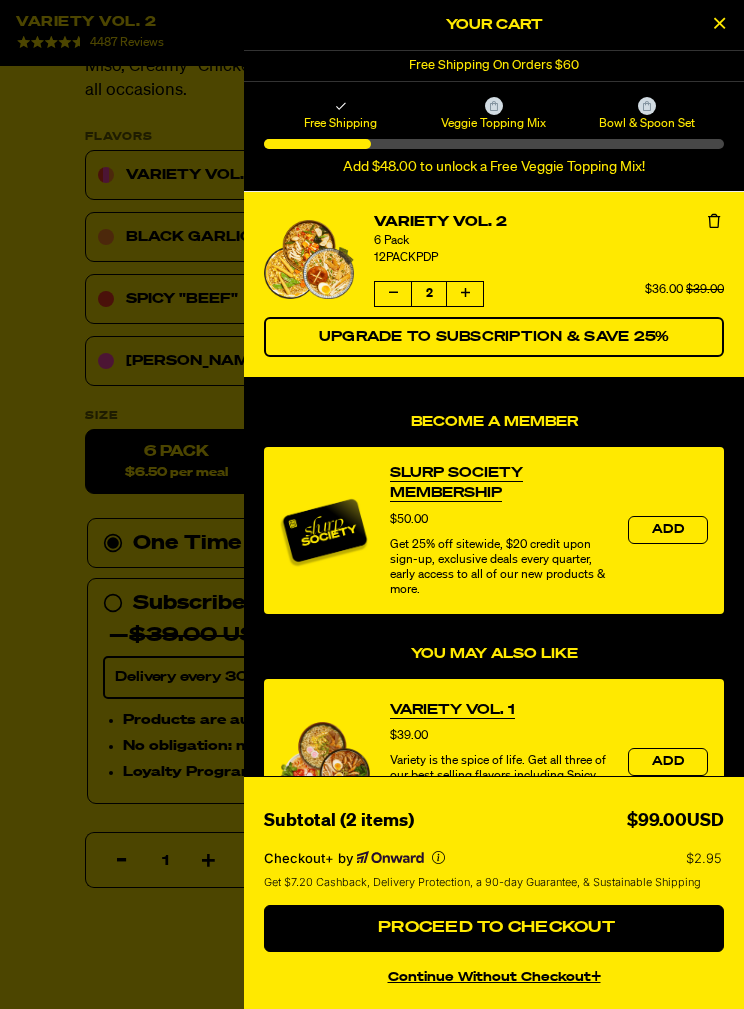 click at bounding box center [393, 294] 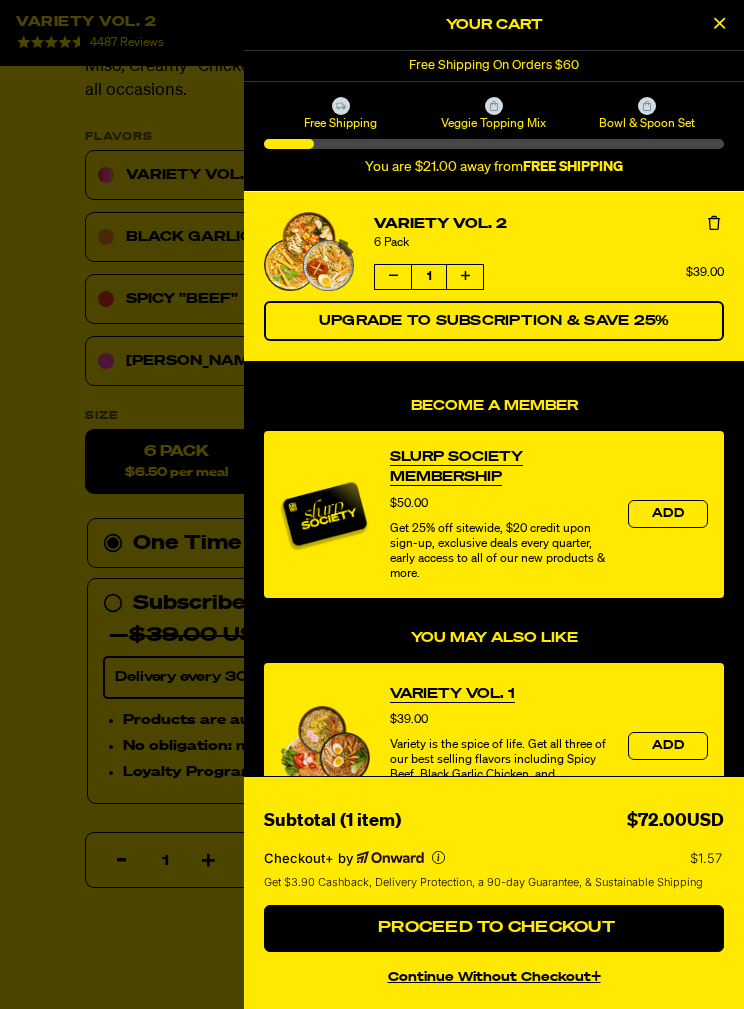 click at bounding box center [393, 276] 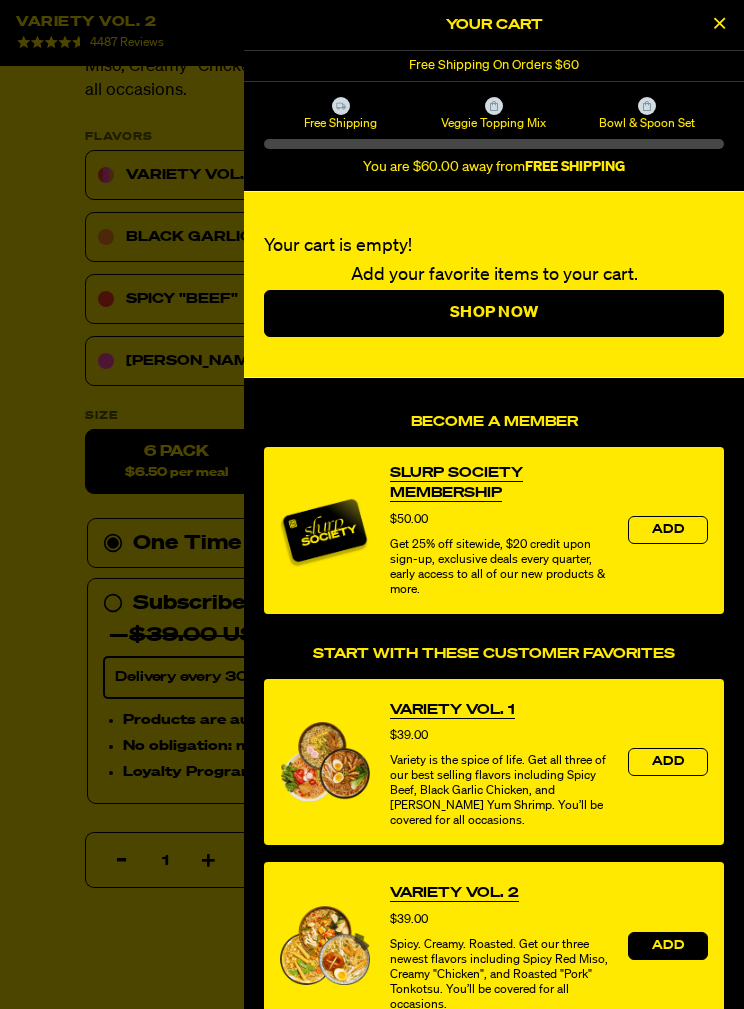 click on "Add" at bounding box center [668, 946] 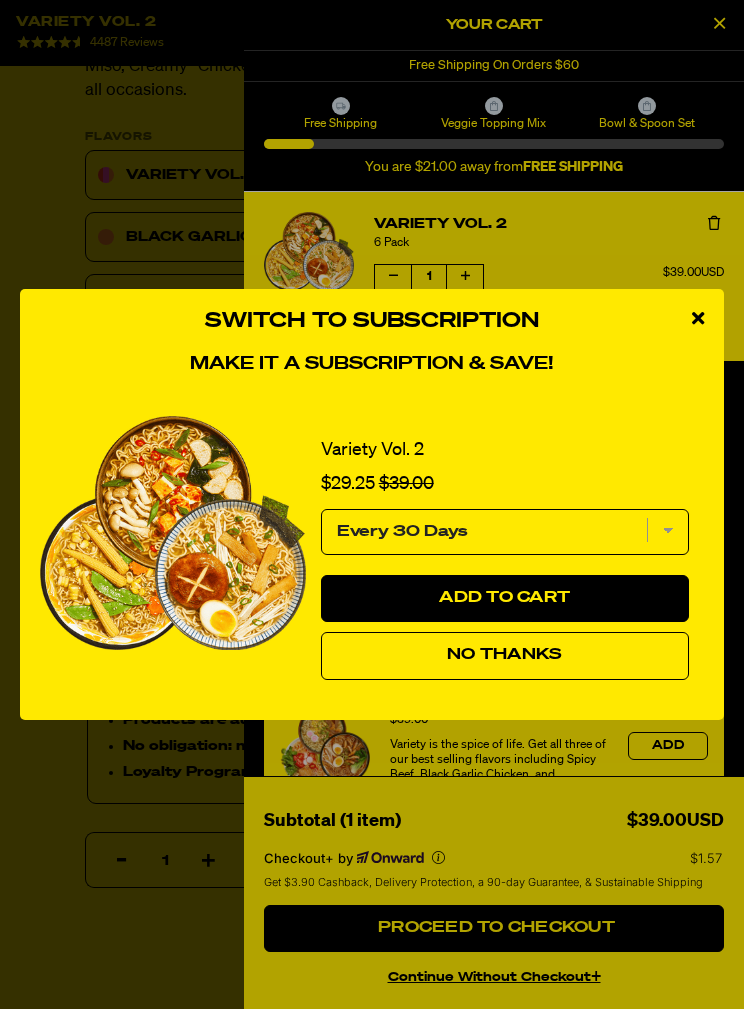 click on "No Thanks" at bounding box center (505, 656) 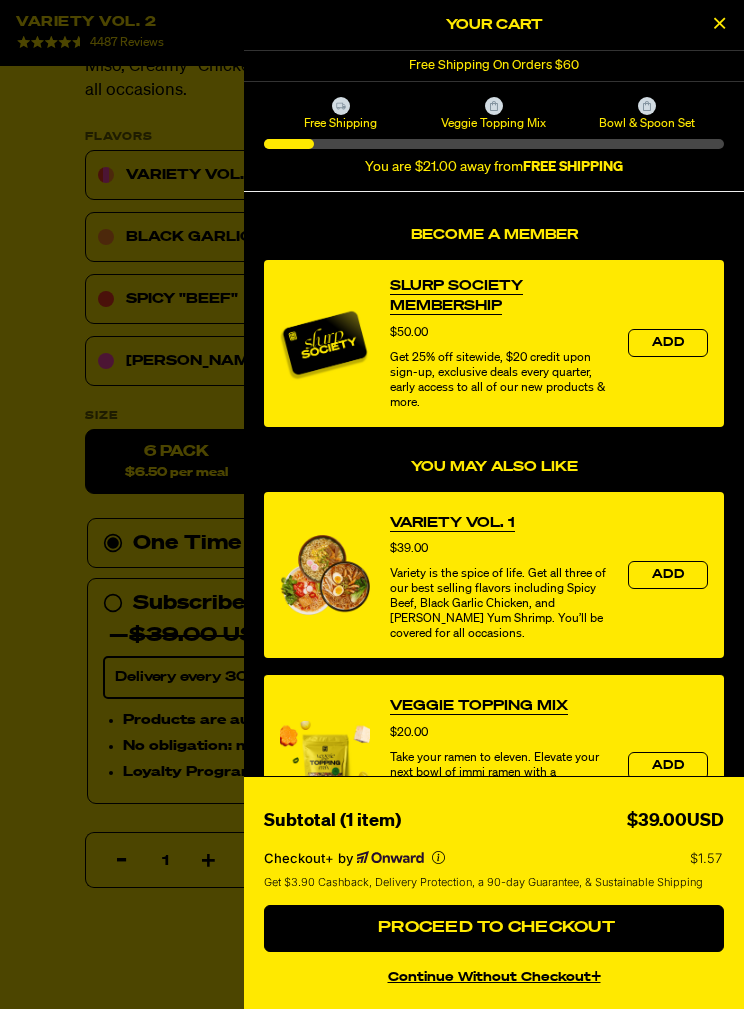 scroll, scrollTop: 188, scrollLeft: 0, axis: vertical 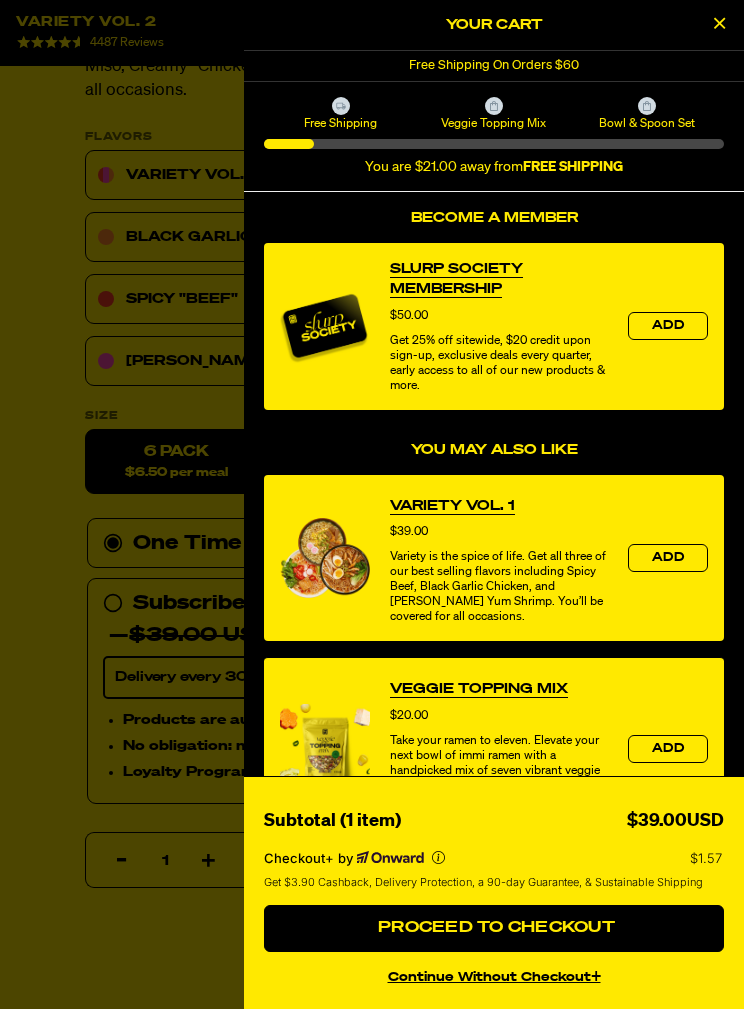 click on "Proceed to Checkout" at bounding box center (494, 928) 